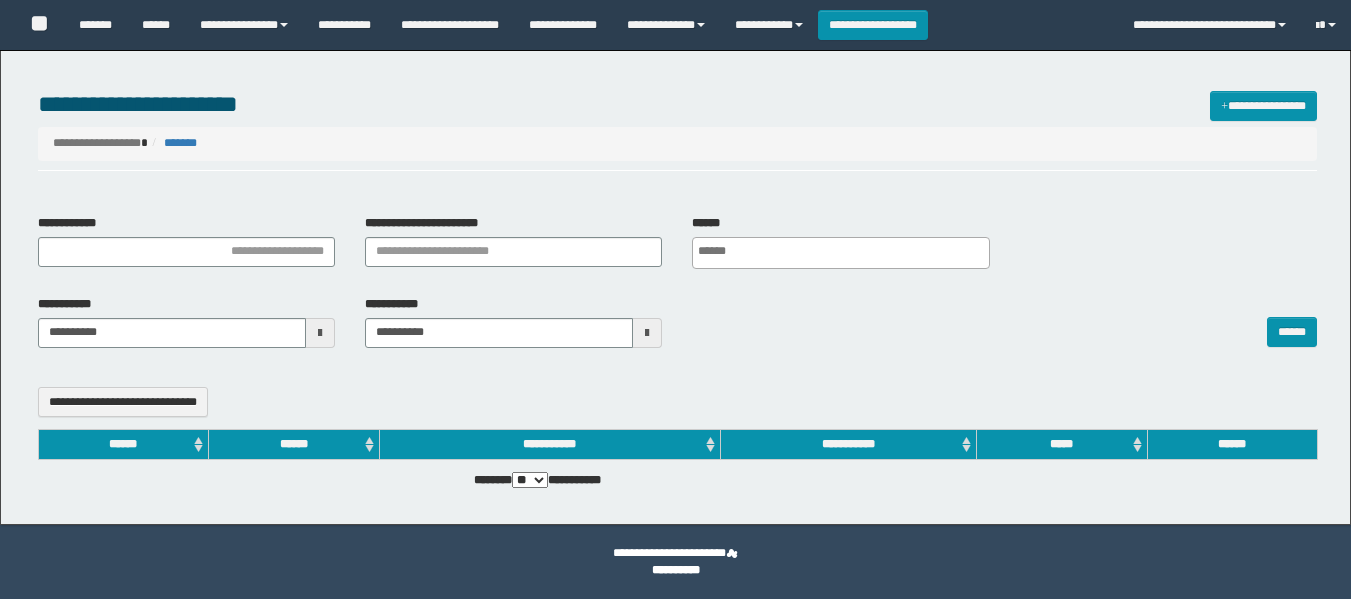 select 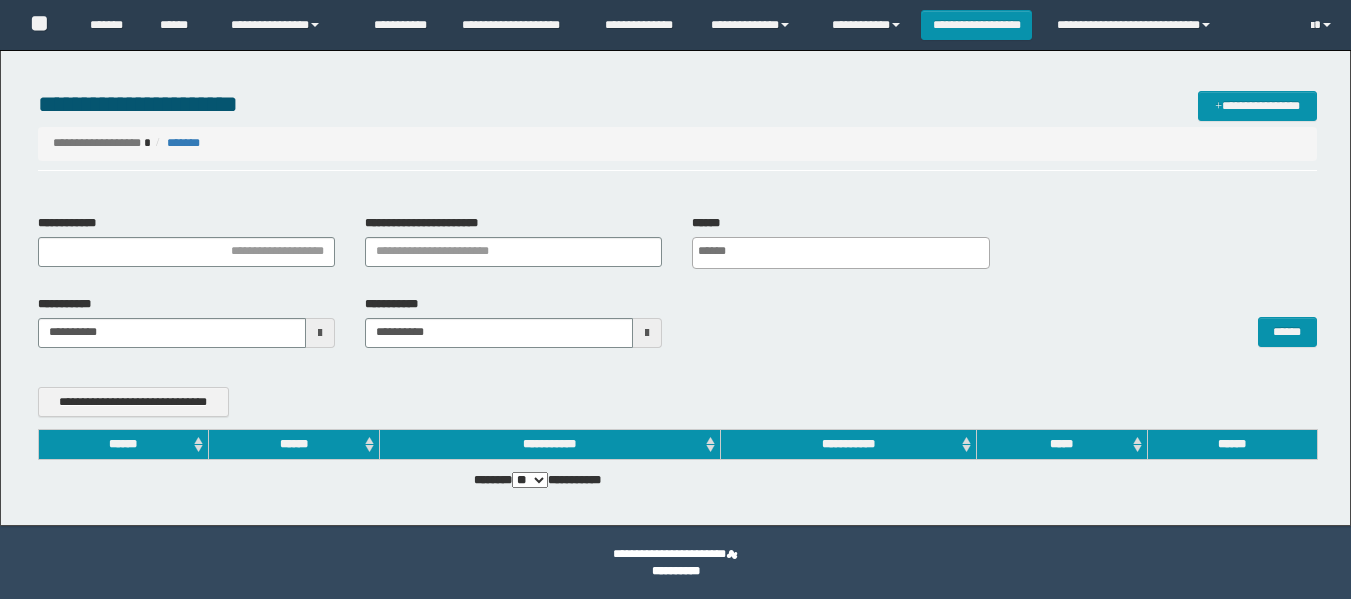 scroll, scrollTop: 0, scrollLeft: 0, axis: both 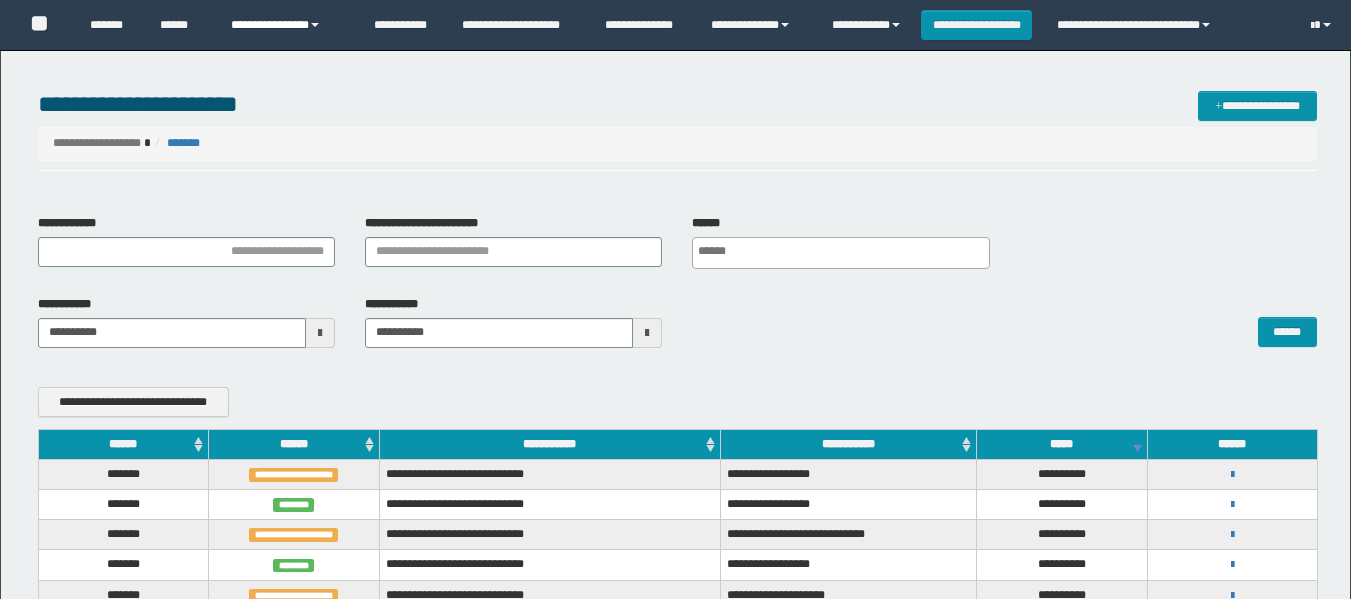 click on "**********" at bounding box center (287, 25) 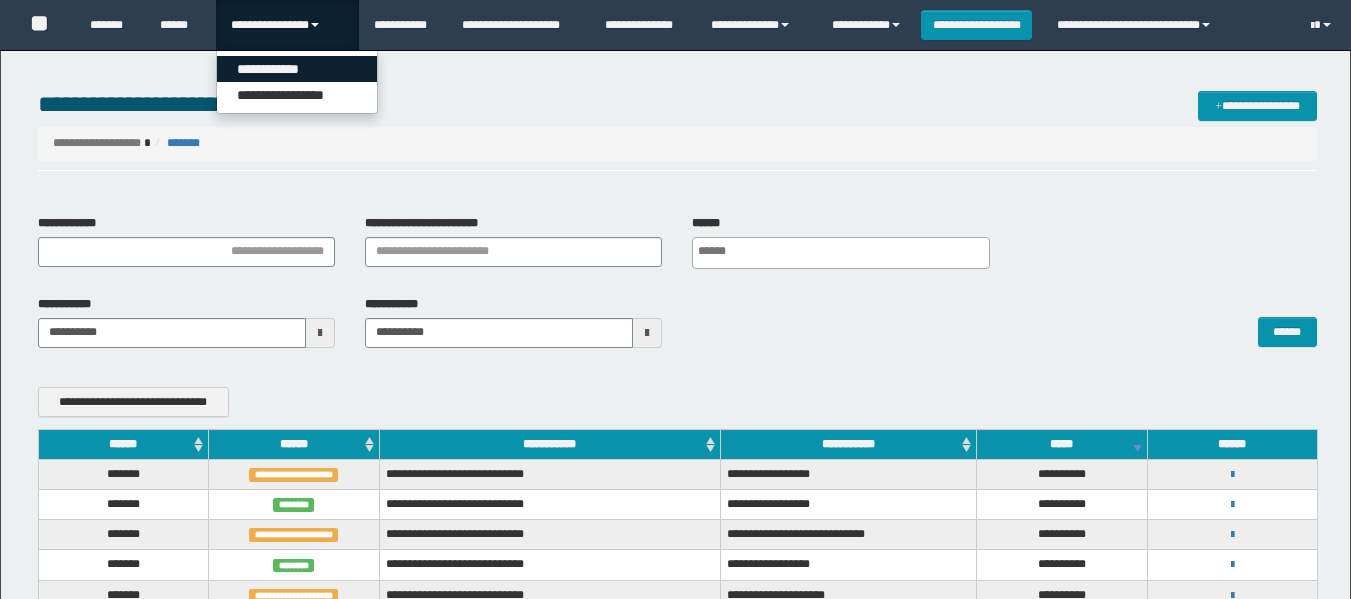 scroll, scrollTop: 0, scrollLeft: 0, axis: both 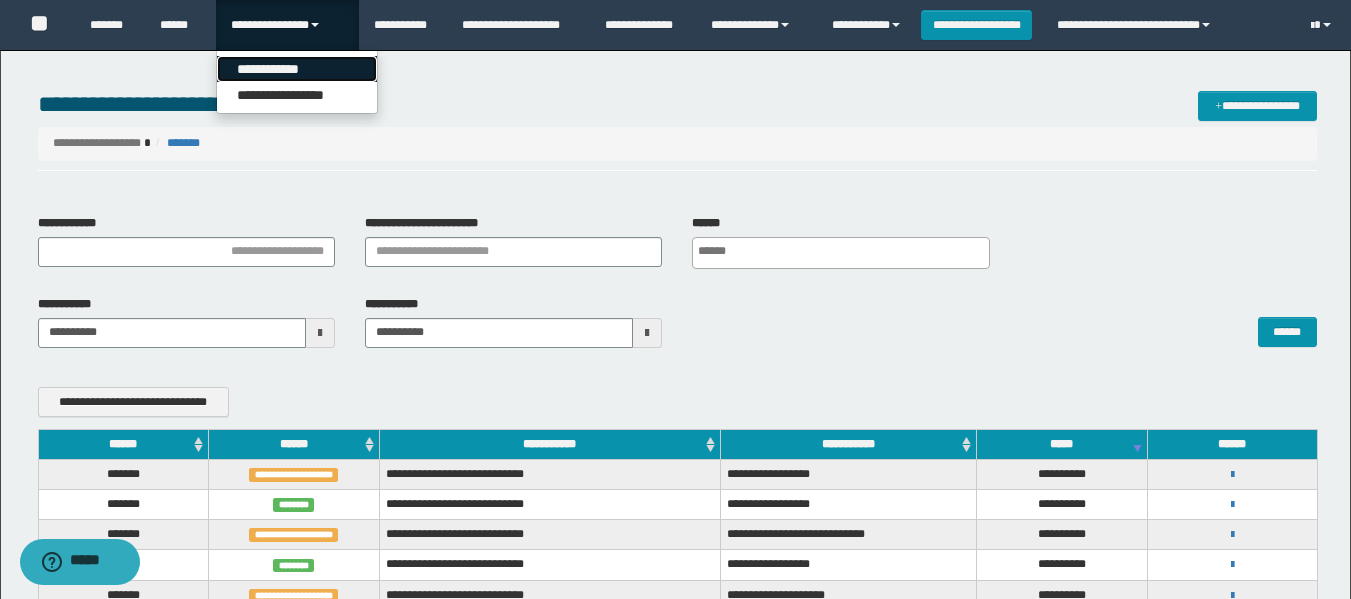 click on "**********" at bounding box center [297, 69] 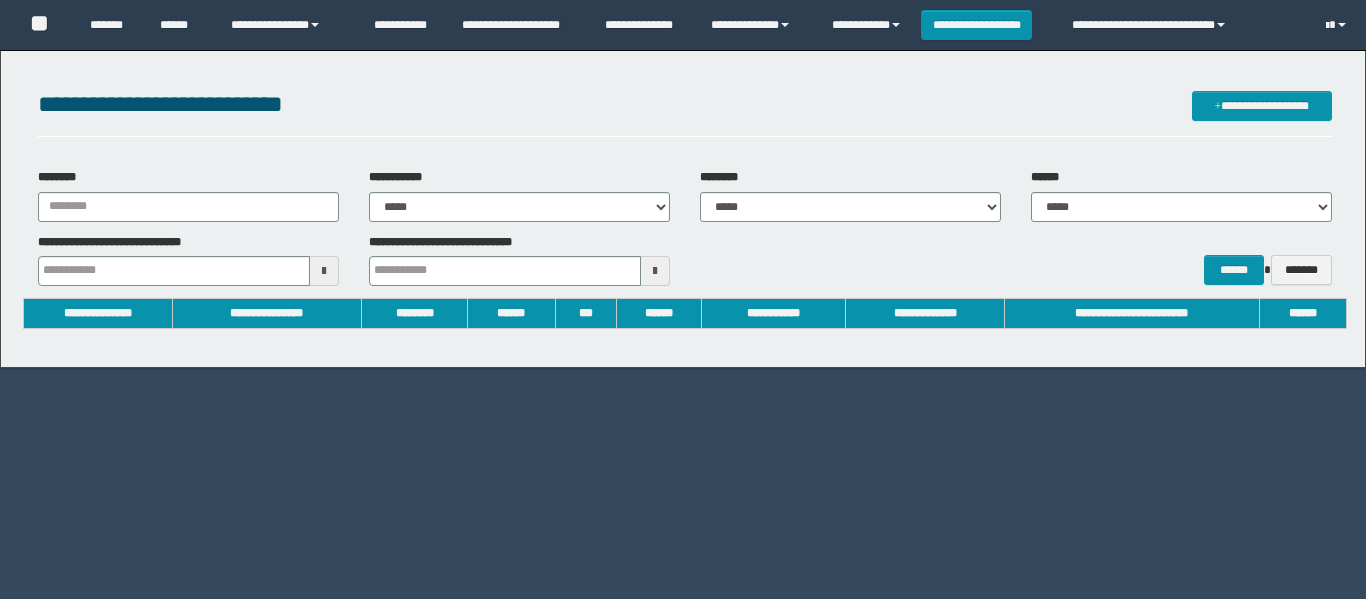 scroll, scrollTop: 0, scrollLeft: 0, axis: both 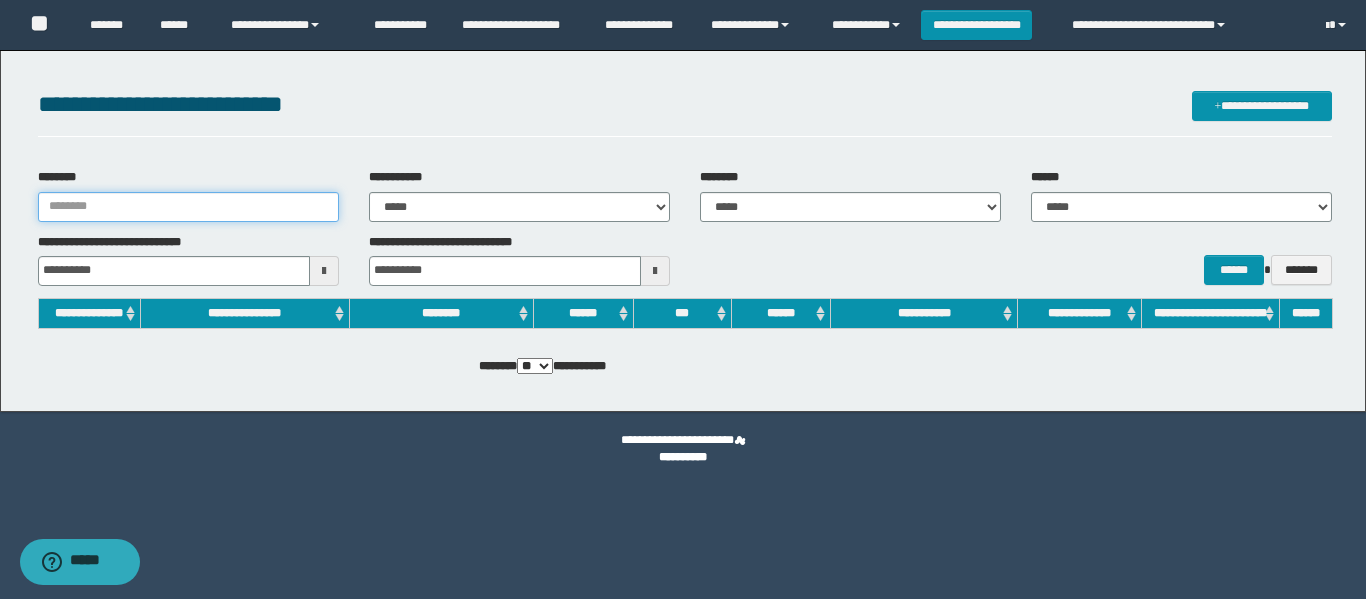 click on "********" at bounding box center (188, 207) 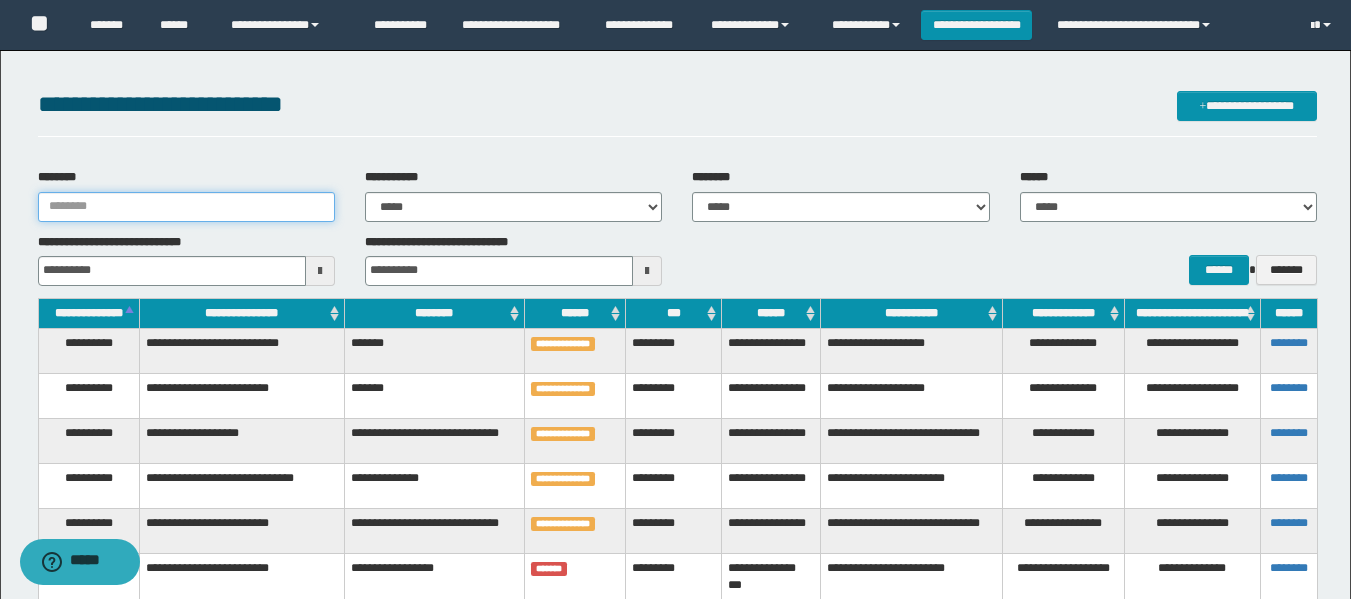 type on "*" 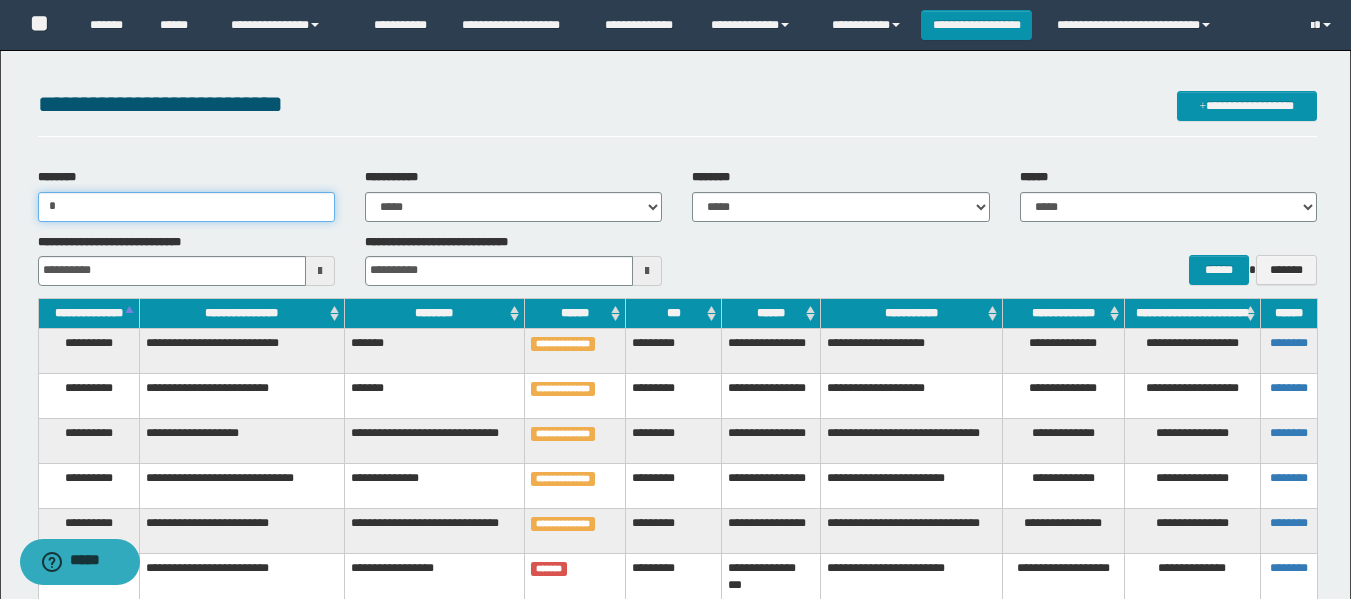 type 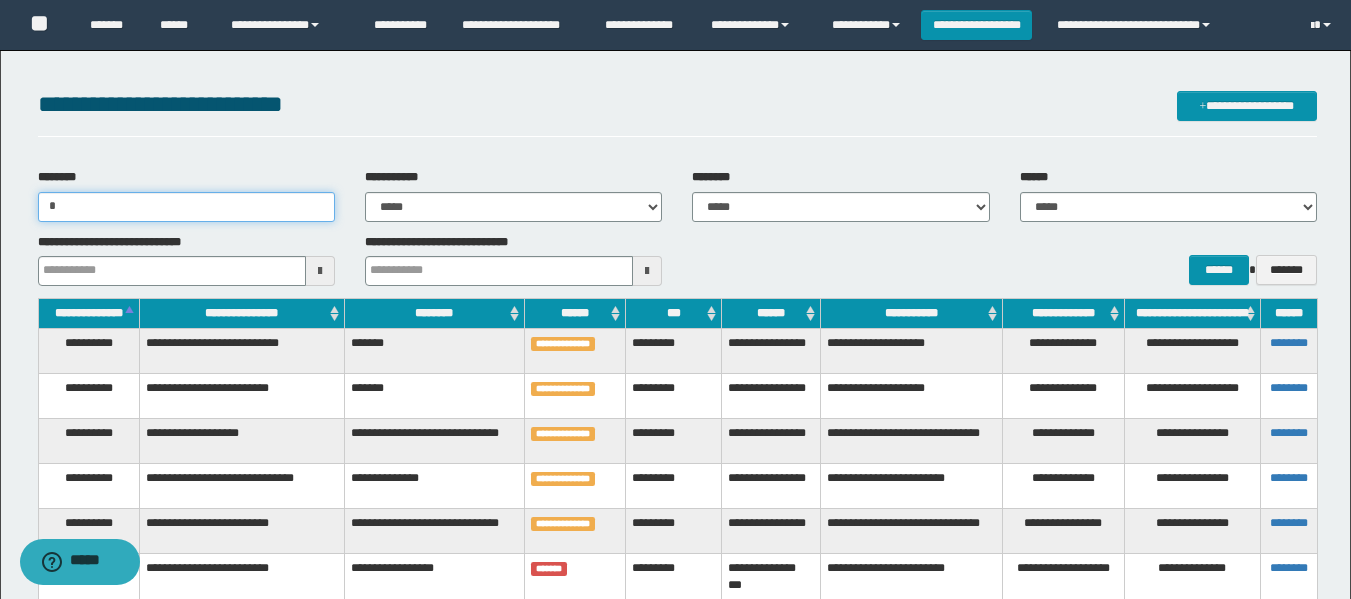 type on "**" 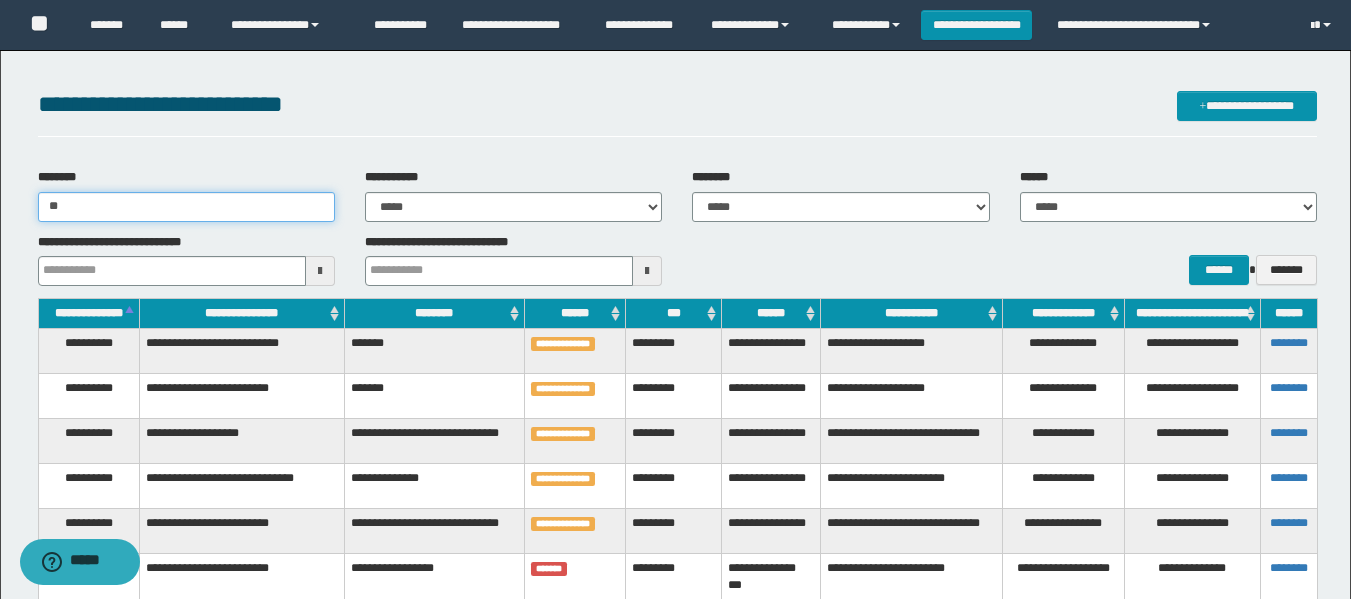 type 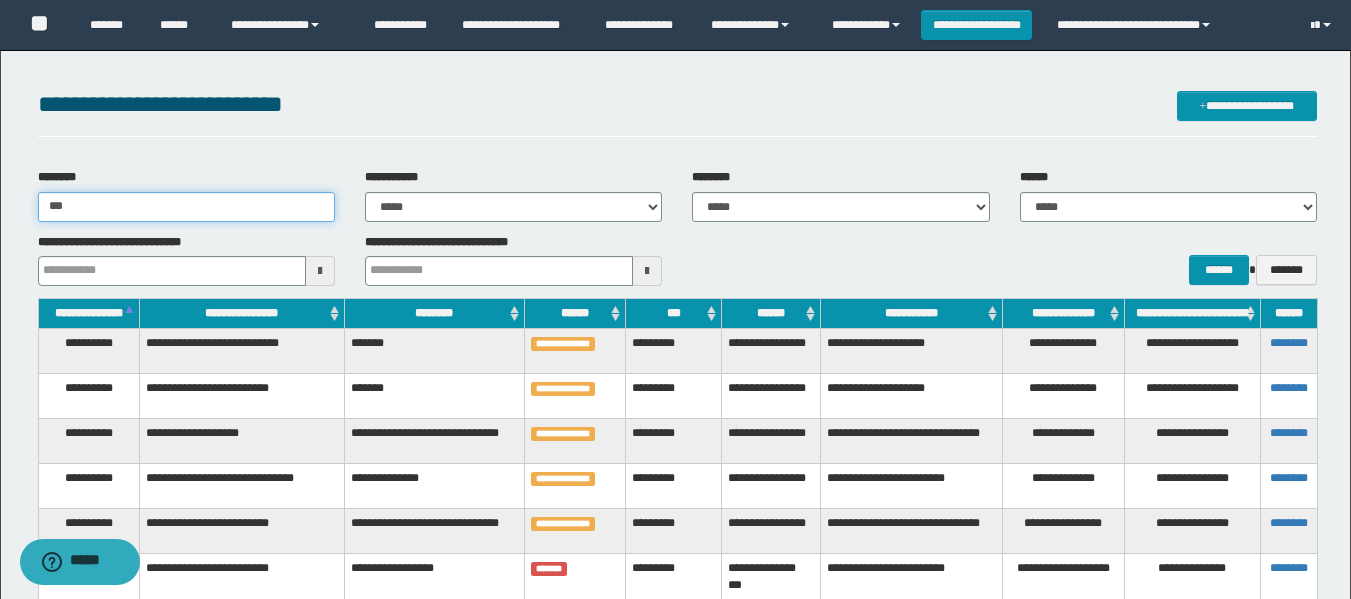 type 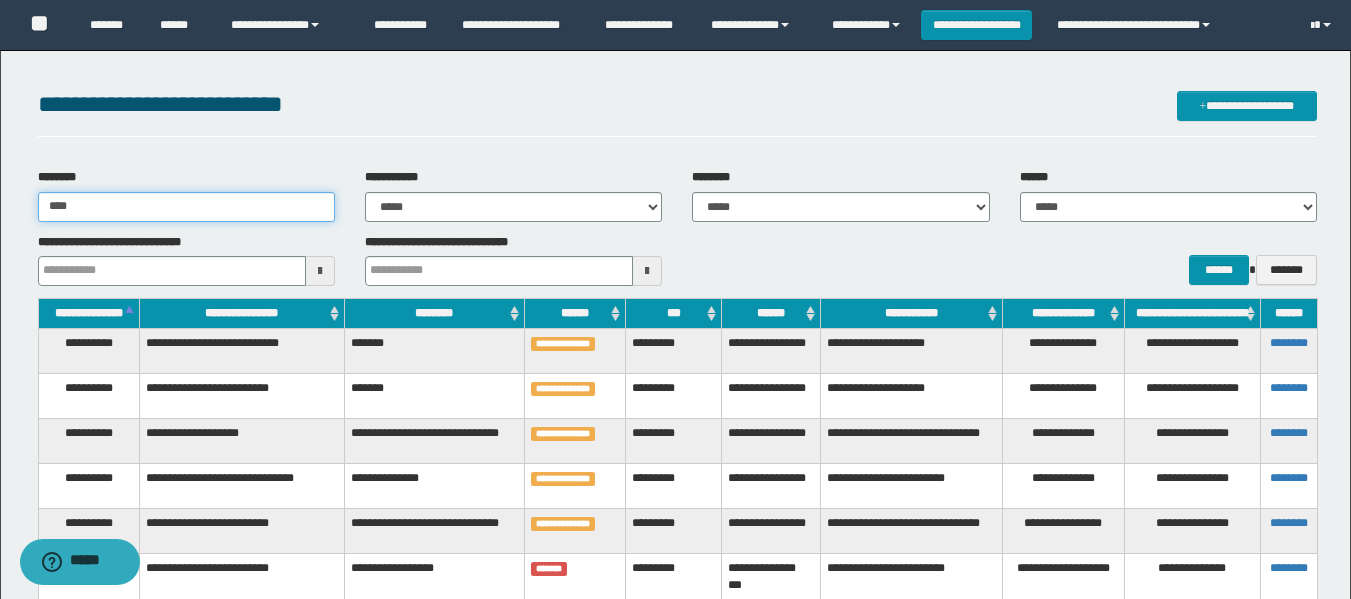 type 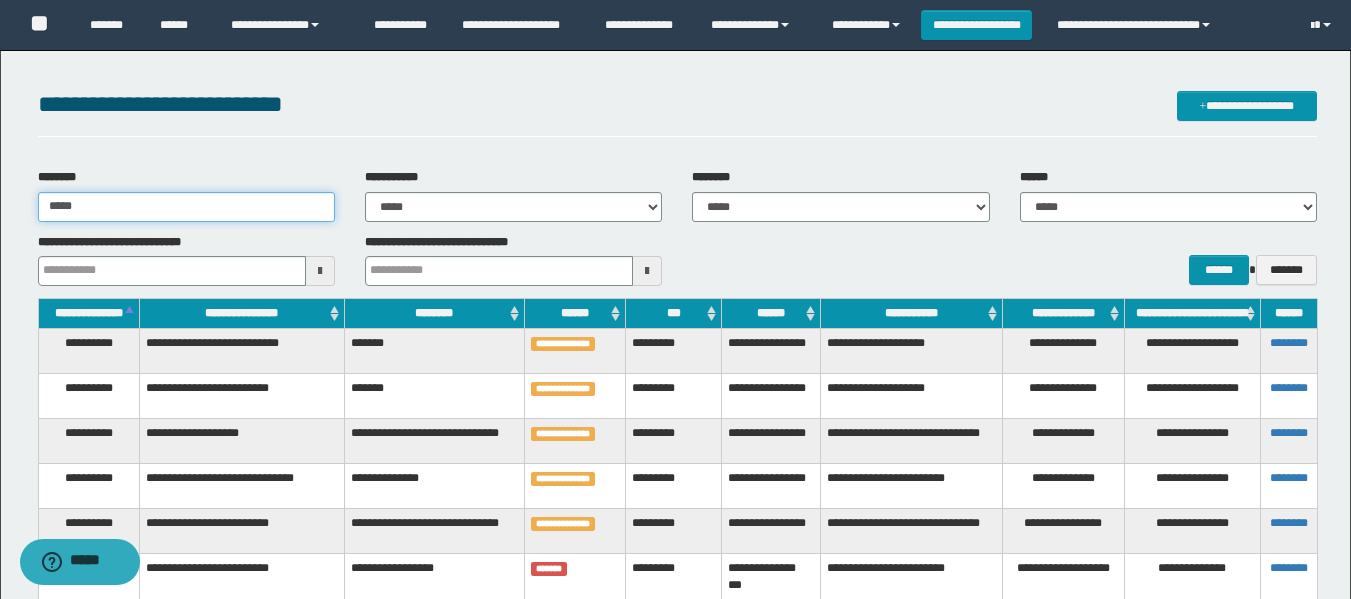 type 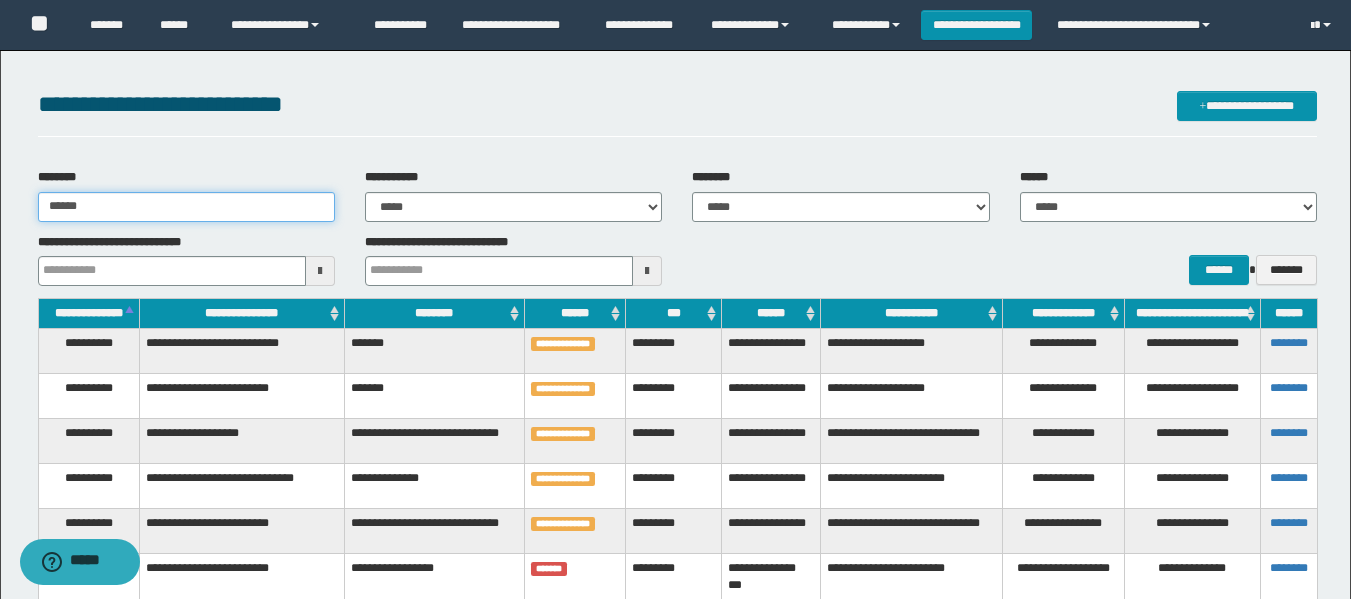 type 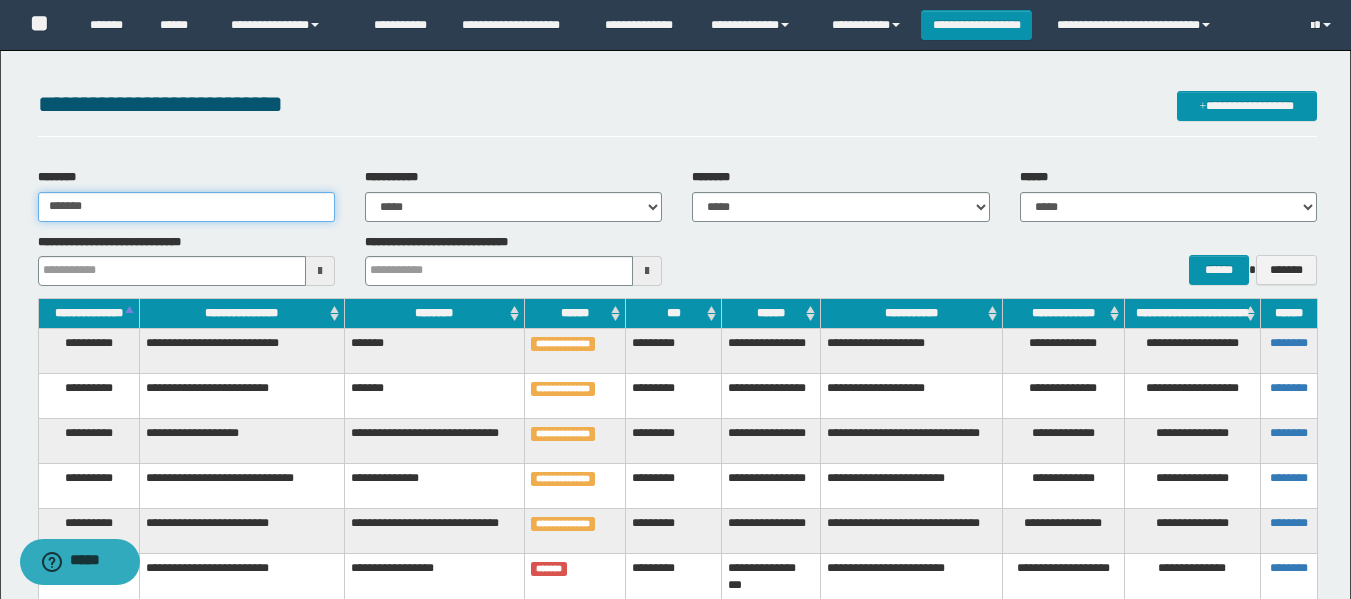 type 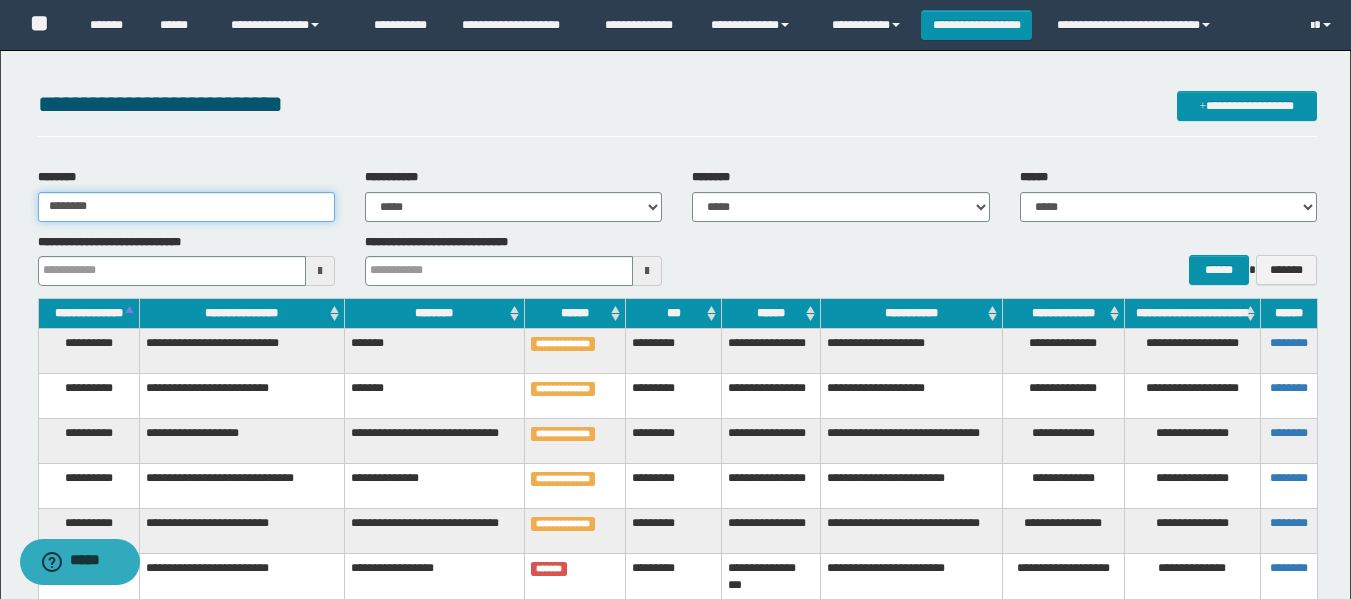 type 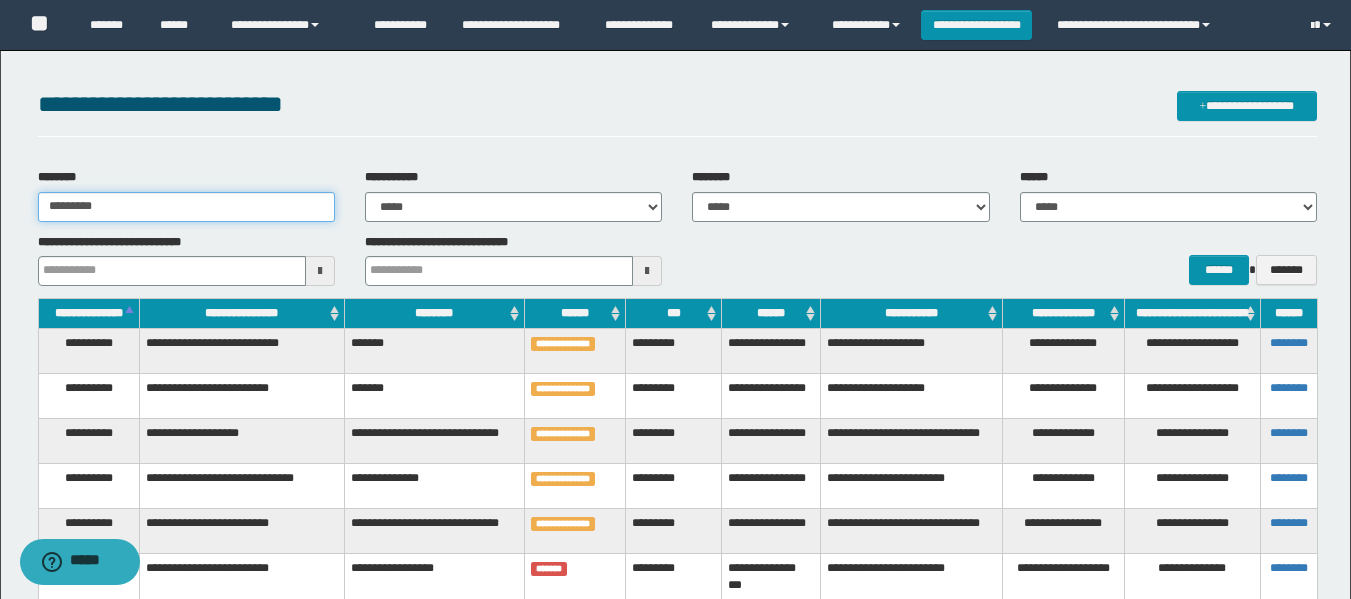 type 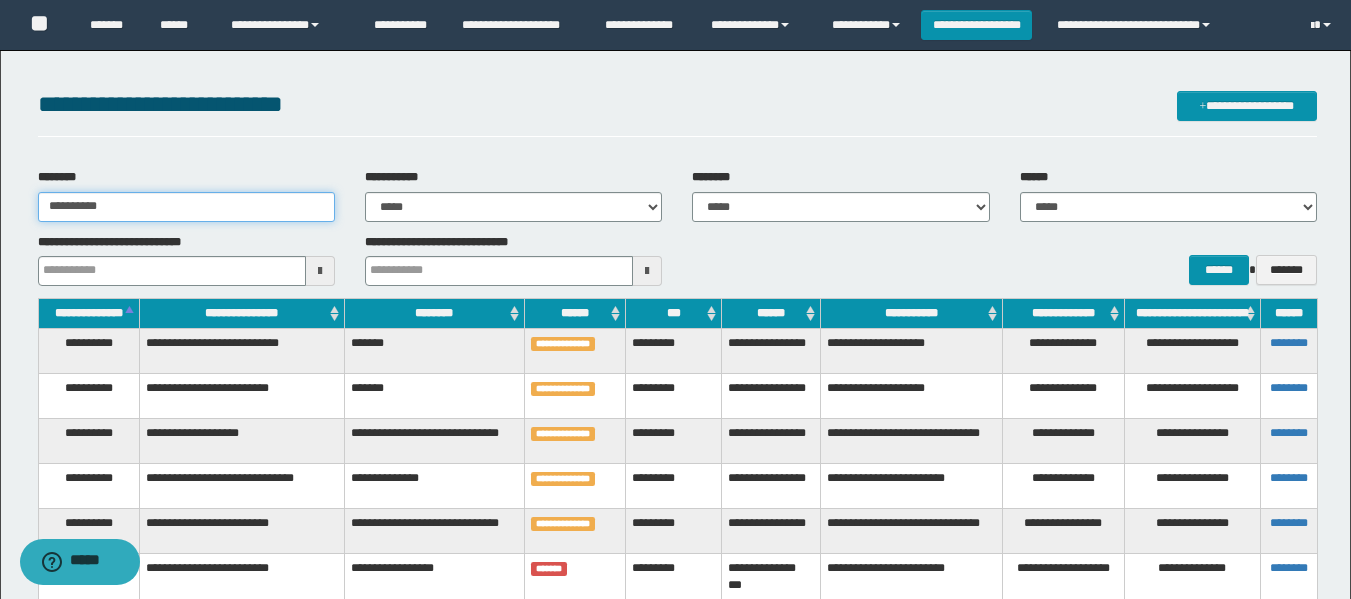 type 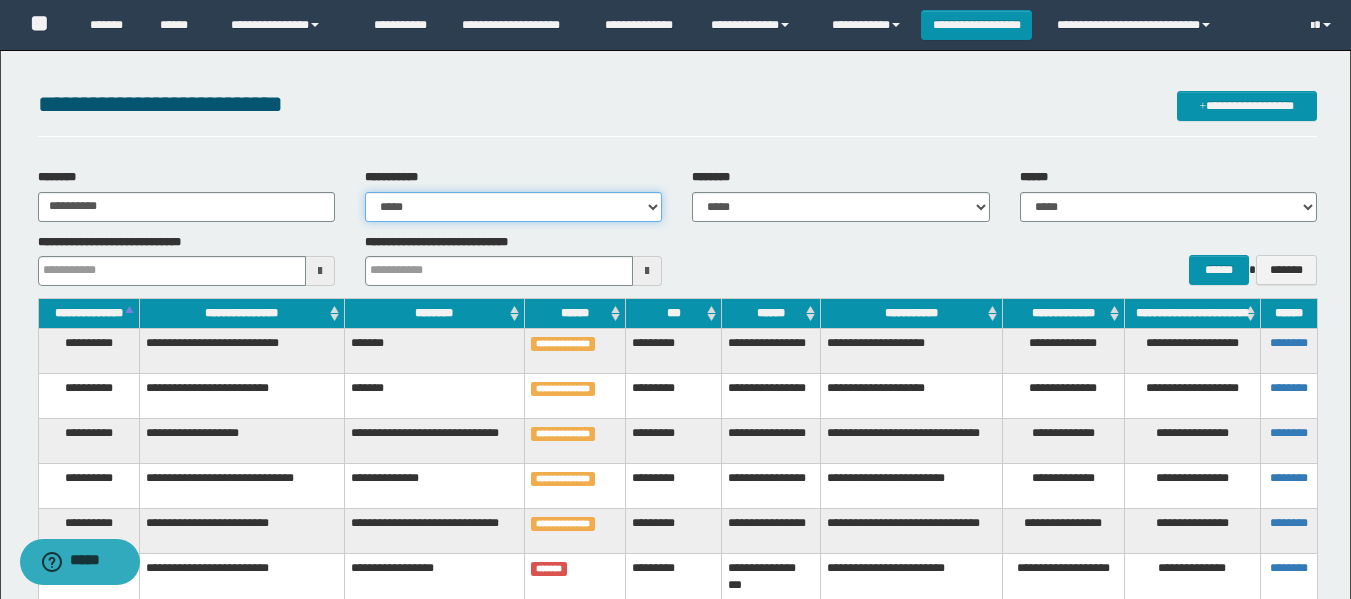 type 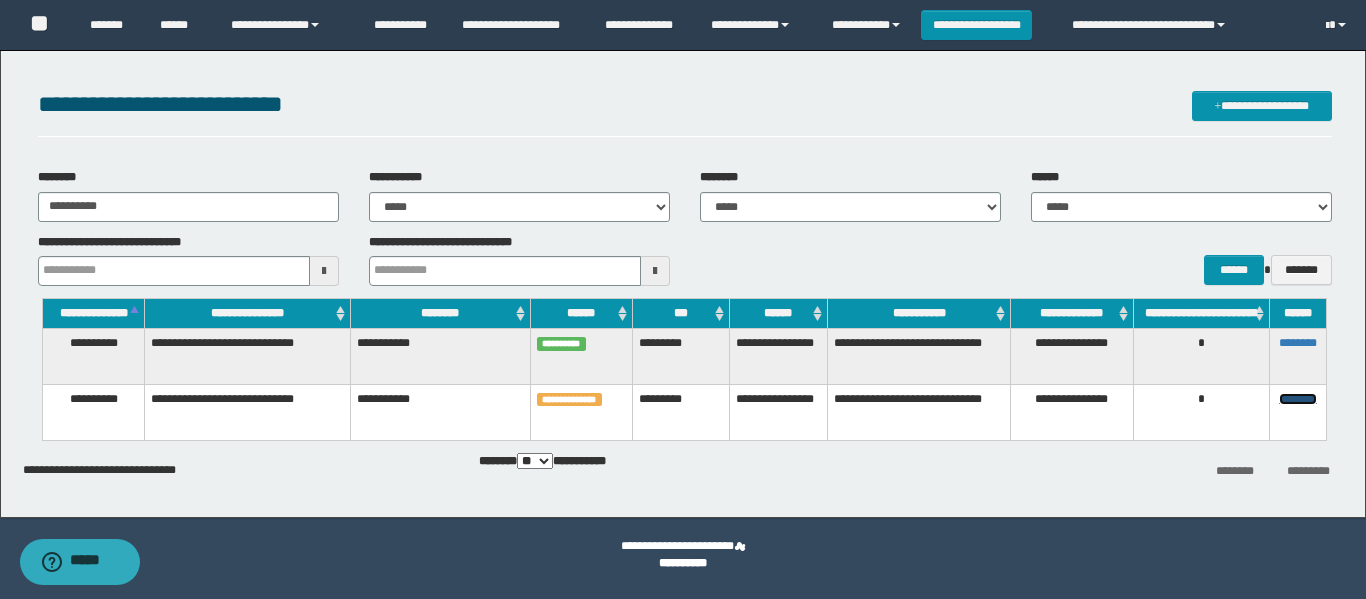 click on "********" at bounding box center (1298, 399) 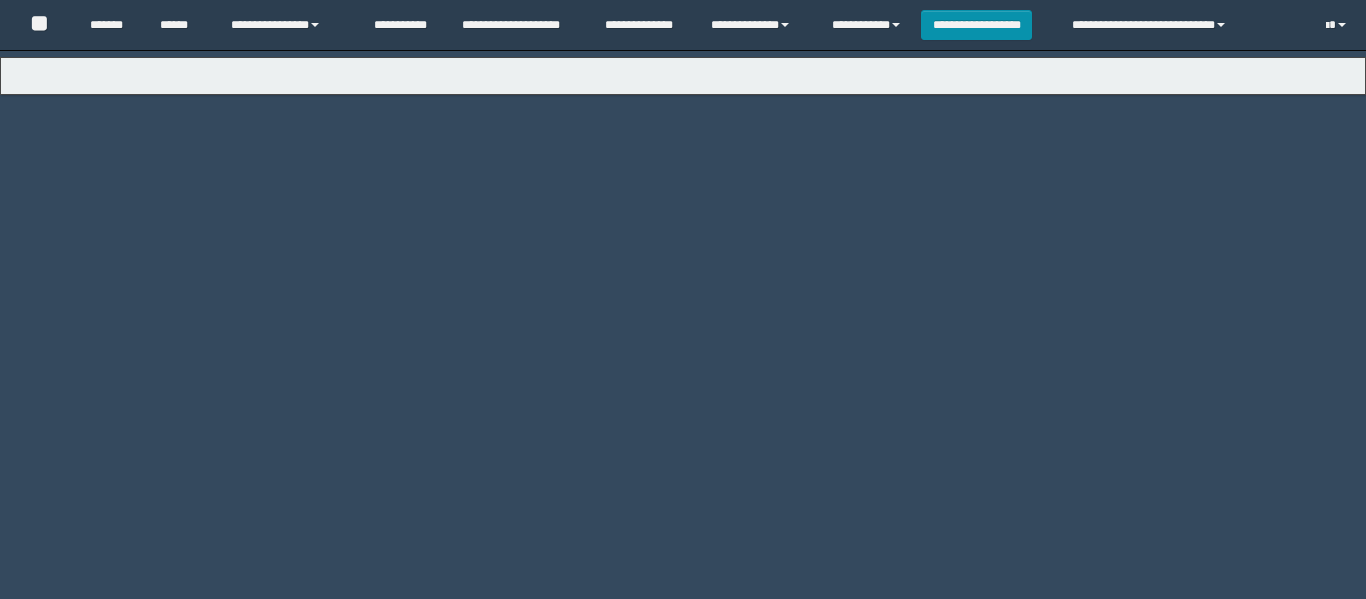 scroll, scrollTop: 0, scrollLeft: 0, axis: both 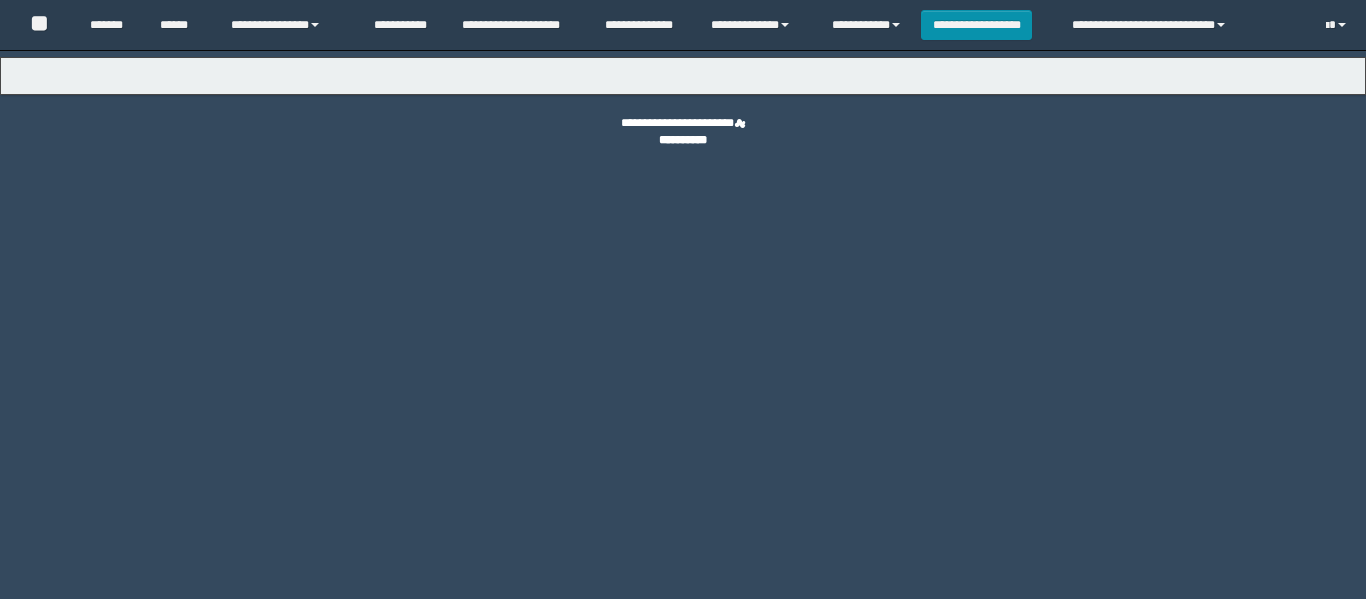 select on "***" 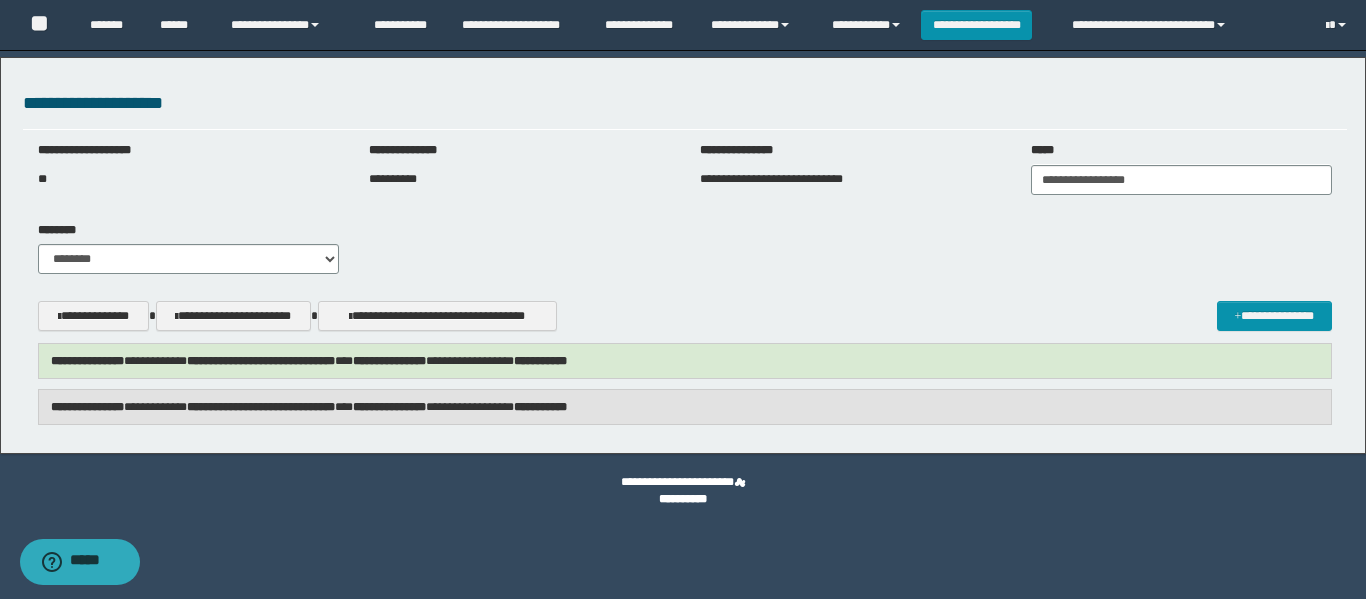 click on "**********" at bounding box center [309, 407] 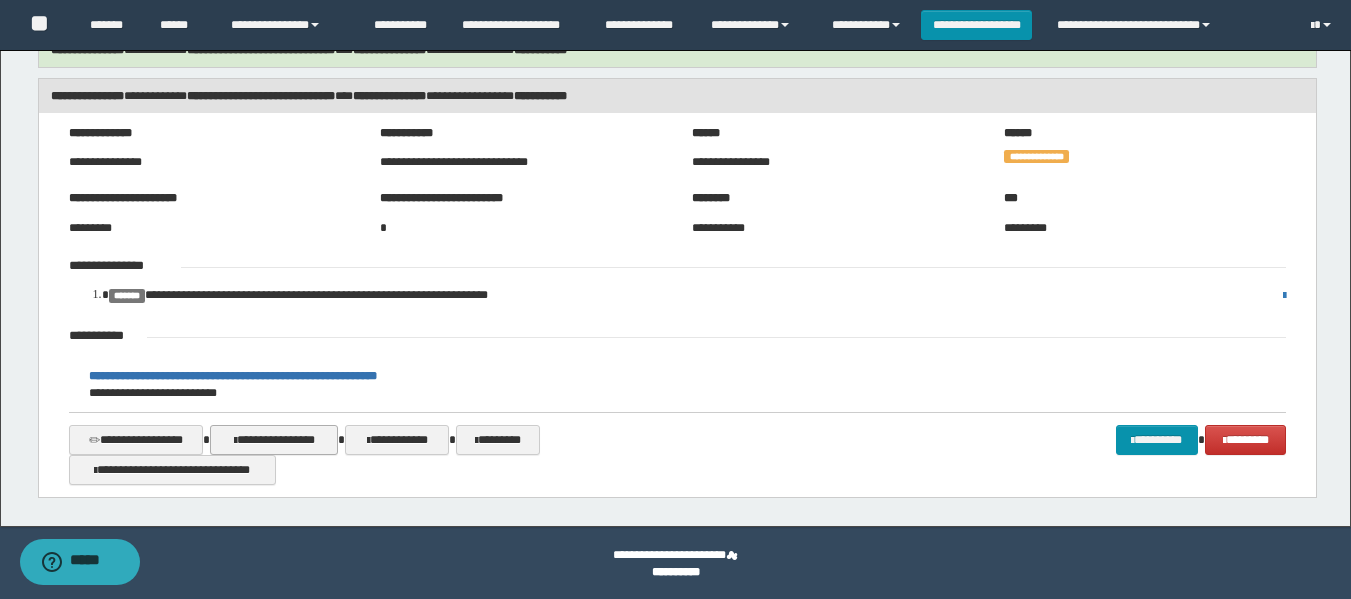 scroll, scrollTop: 313, scrollLeft: 0, axis: vertical 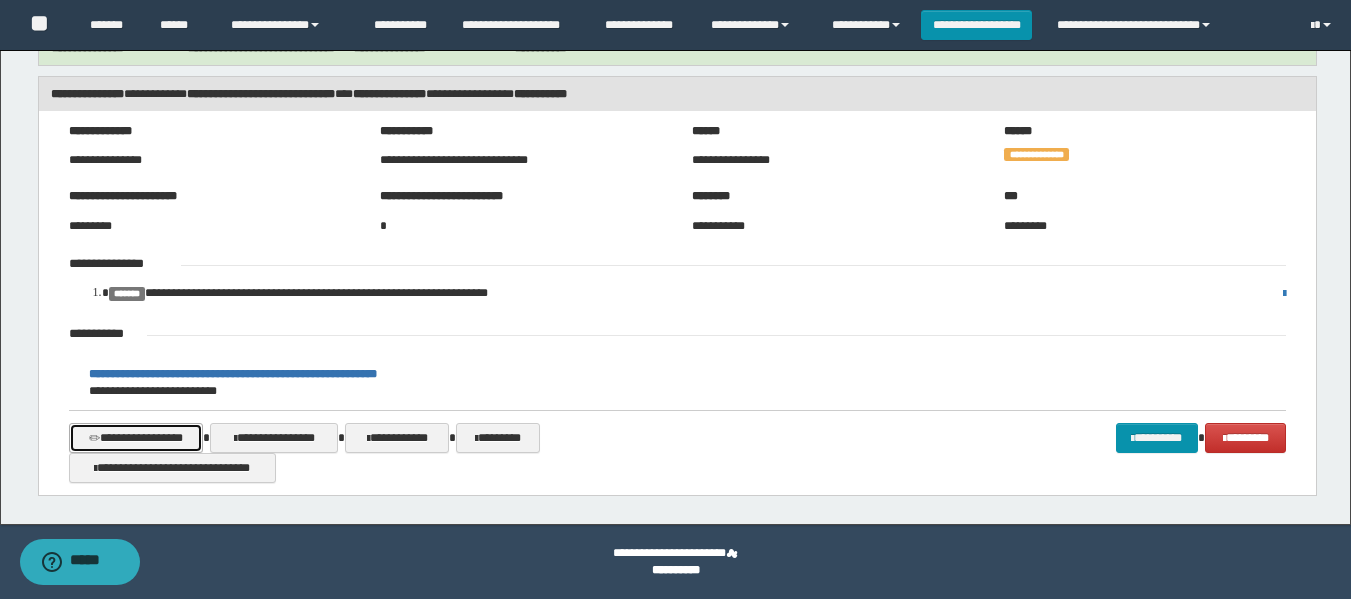 click on "**********" at bounding box center (136, 438) 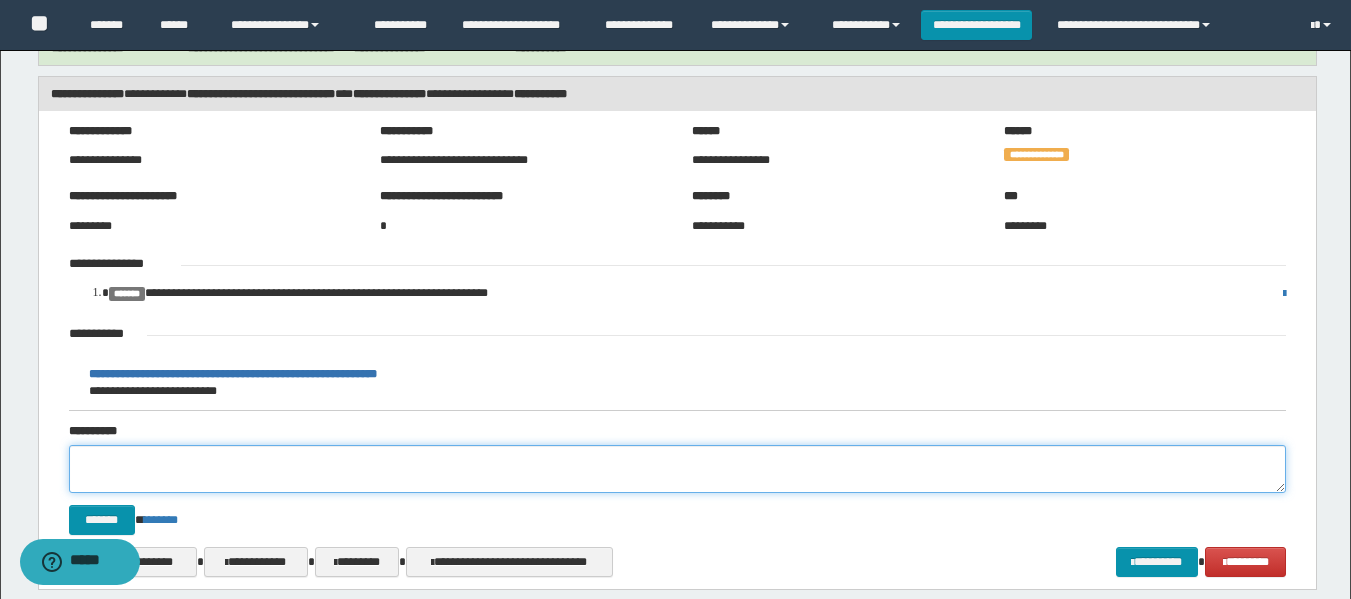 click at bounding box center (677, 469) 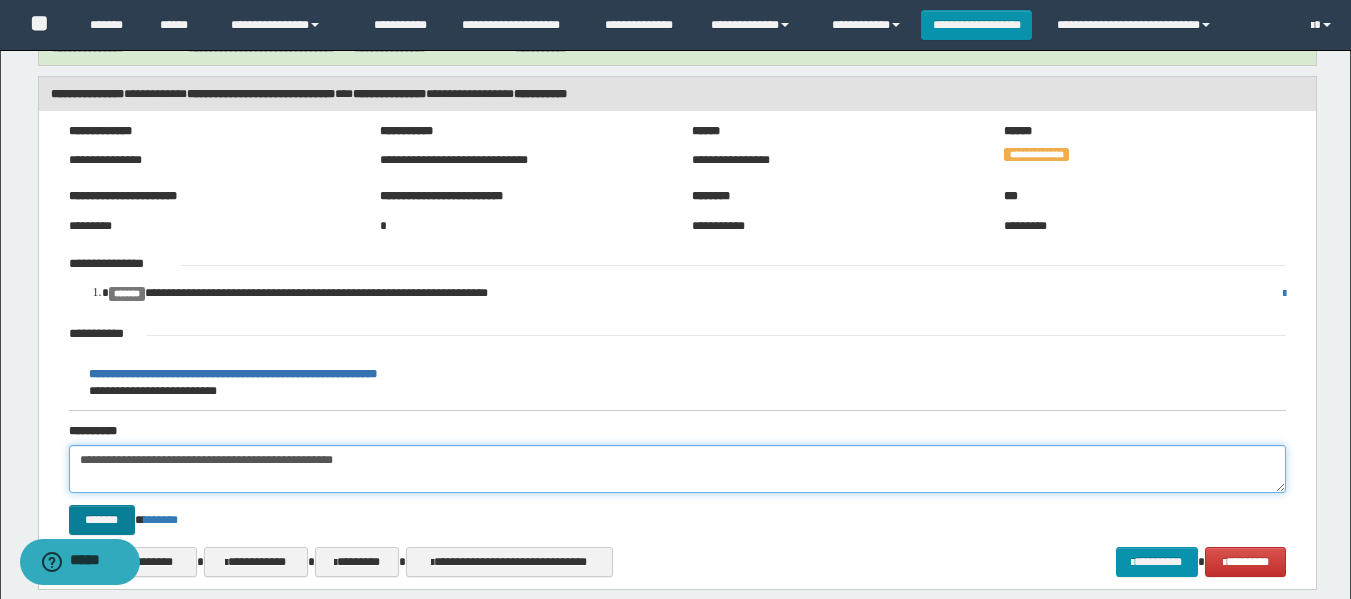 type on "**********" 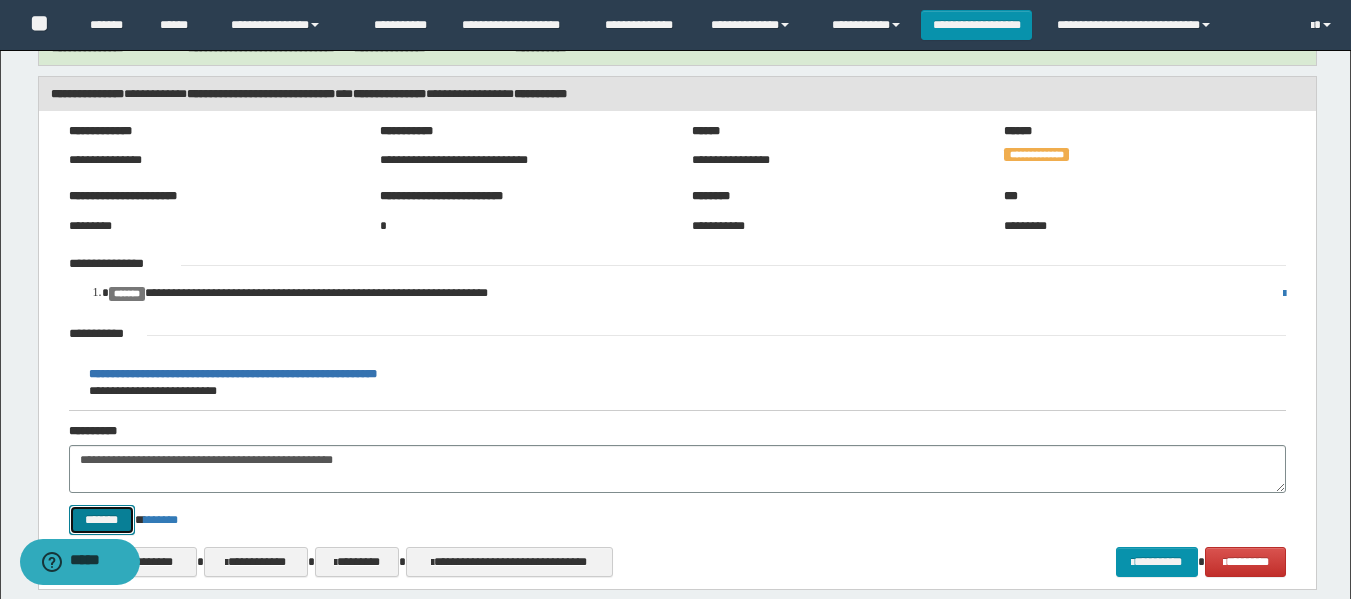 click on "*******" at bounding box center [102, 520] 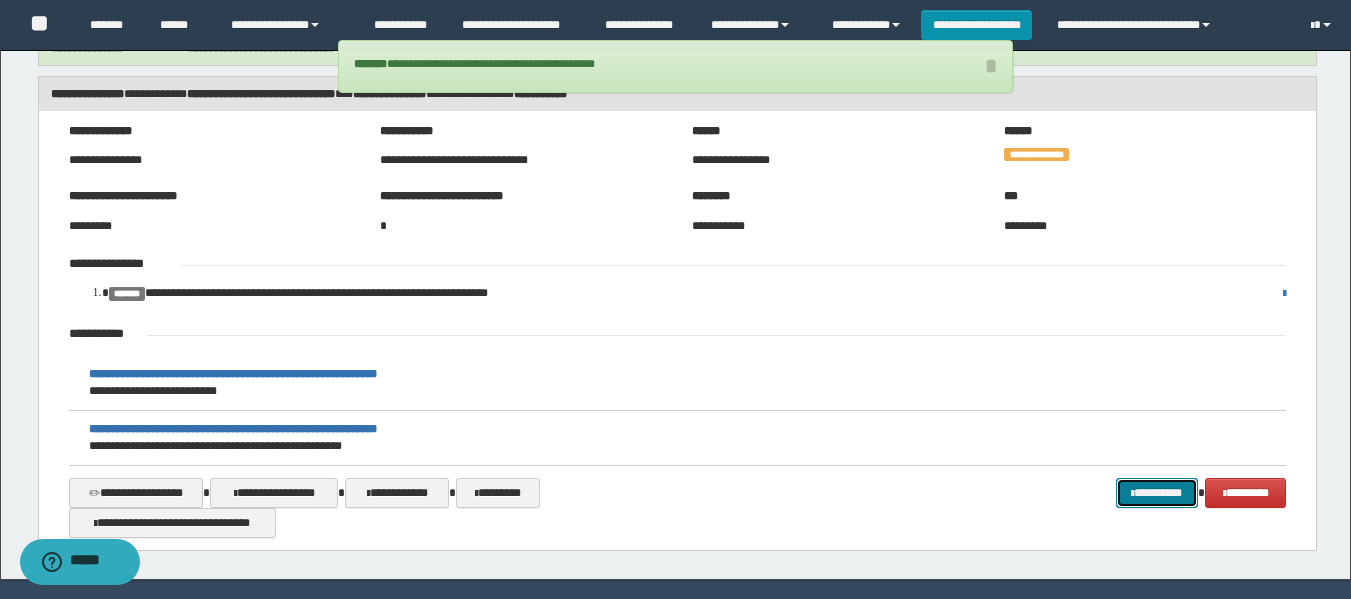 click on "*********" at bounding box center (1157, 493) 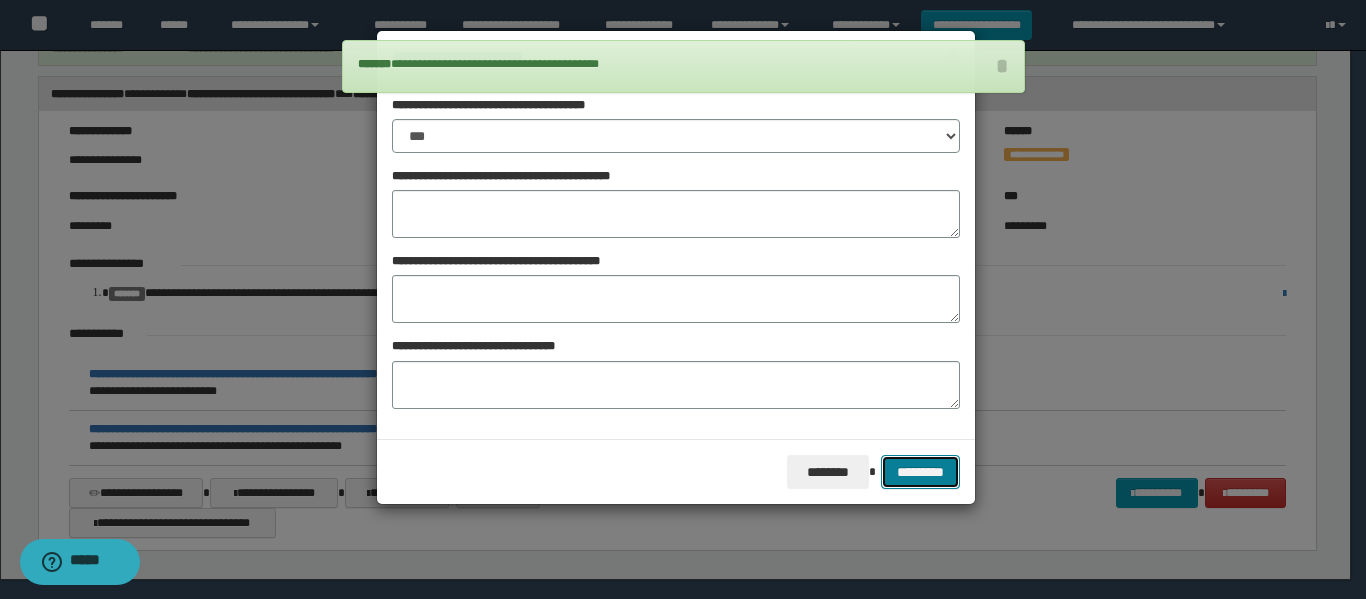 click on "*********" at bounding box center [920, 472] 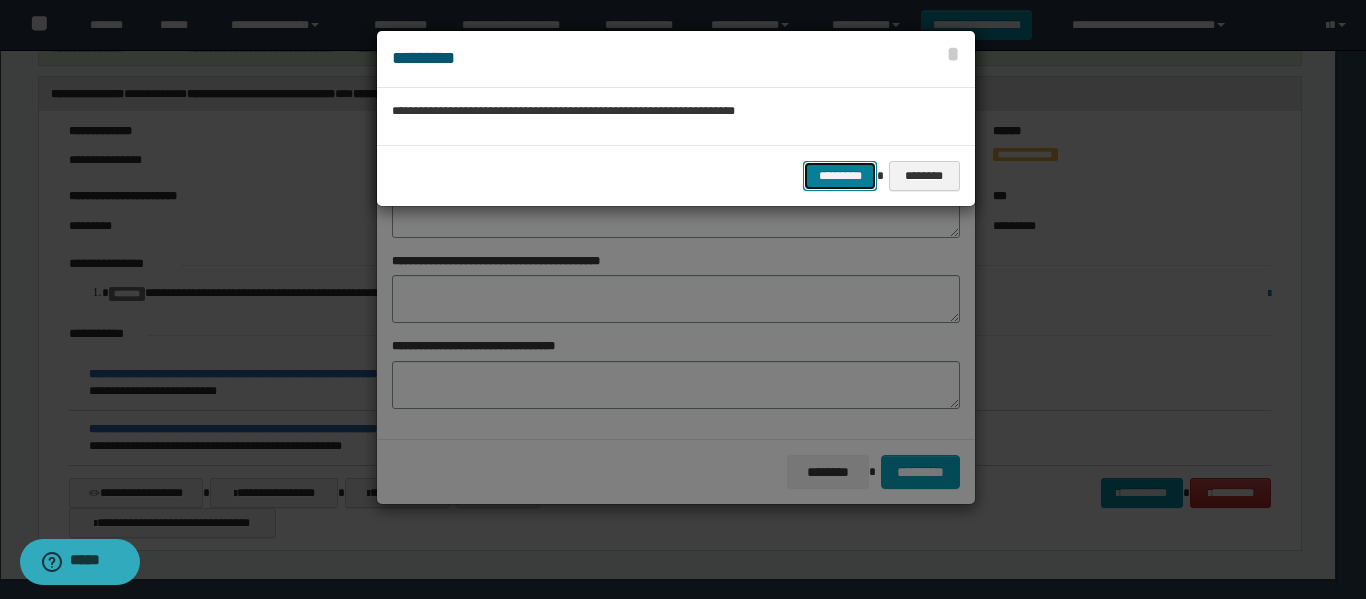 click on "*********" at bounding box center [840, 176] 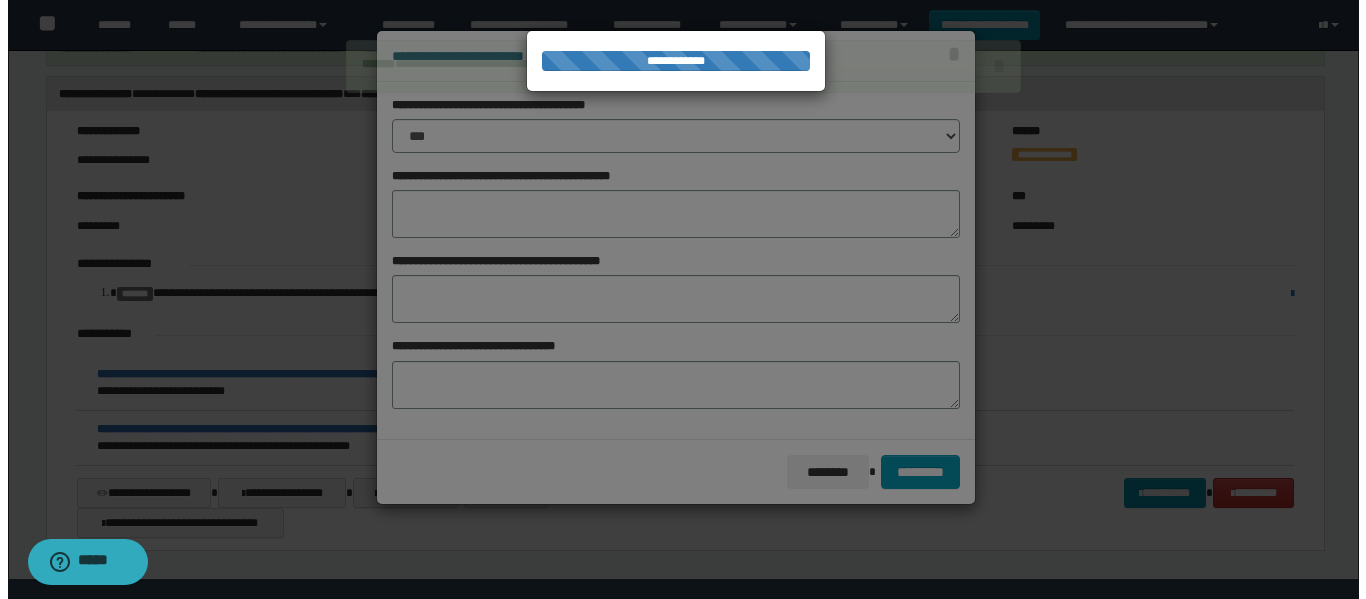 scroll, scrollTop: 0, scrollLeft: 0, axis: both 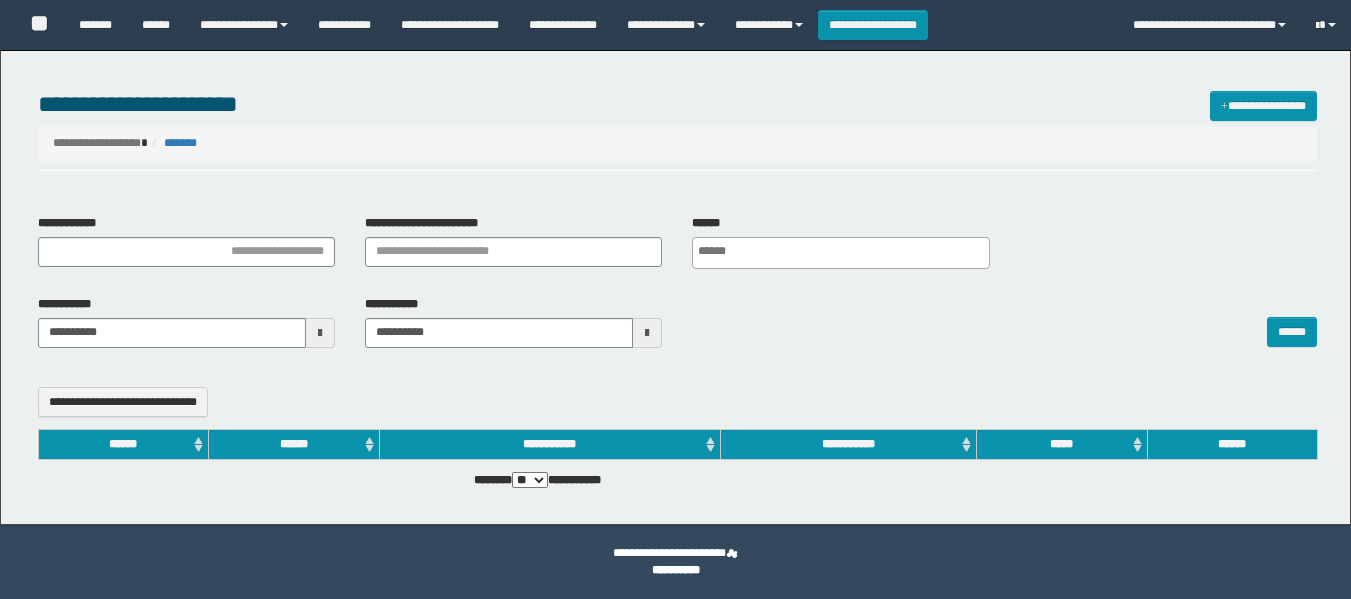 select 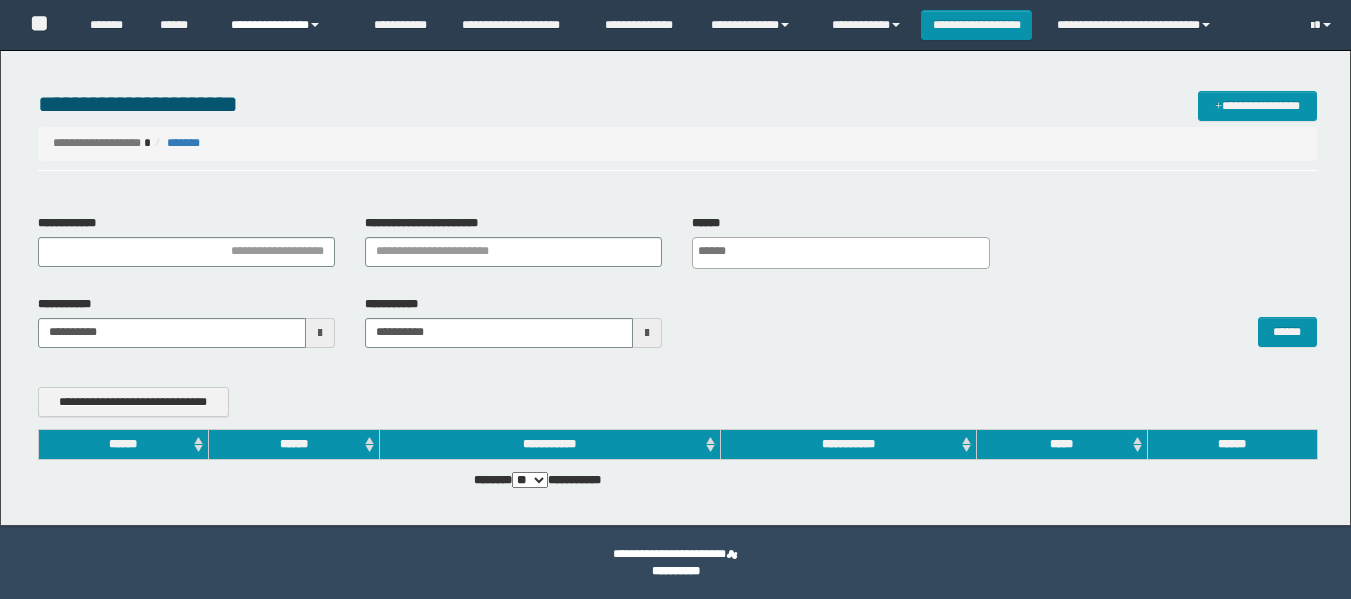 scroll, scrollTop: 0, scrollLeft: 0, axis: both 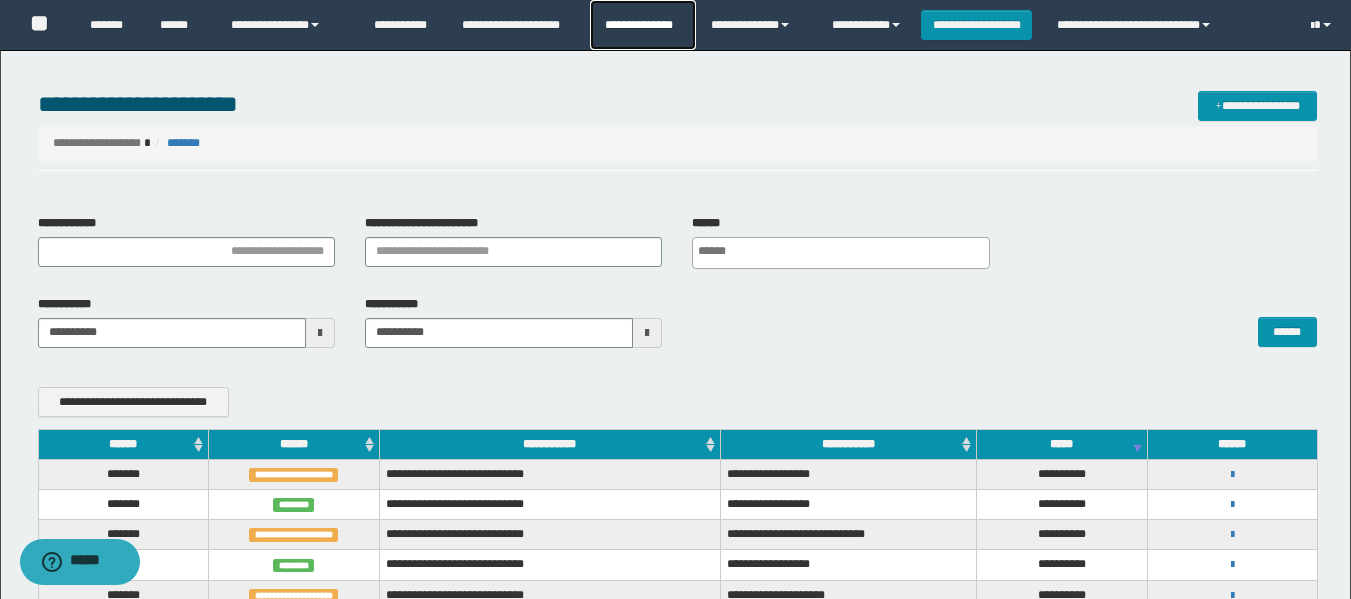 click on "**********" at bounding box center (642, 25) 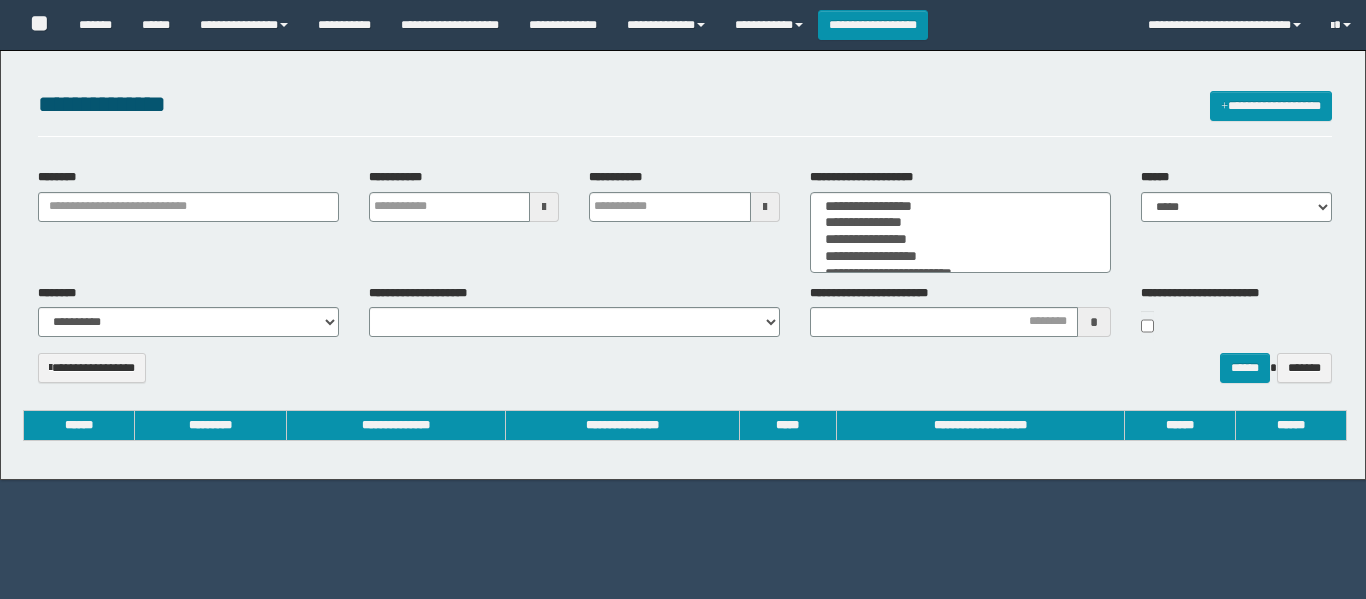 select 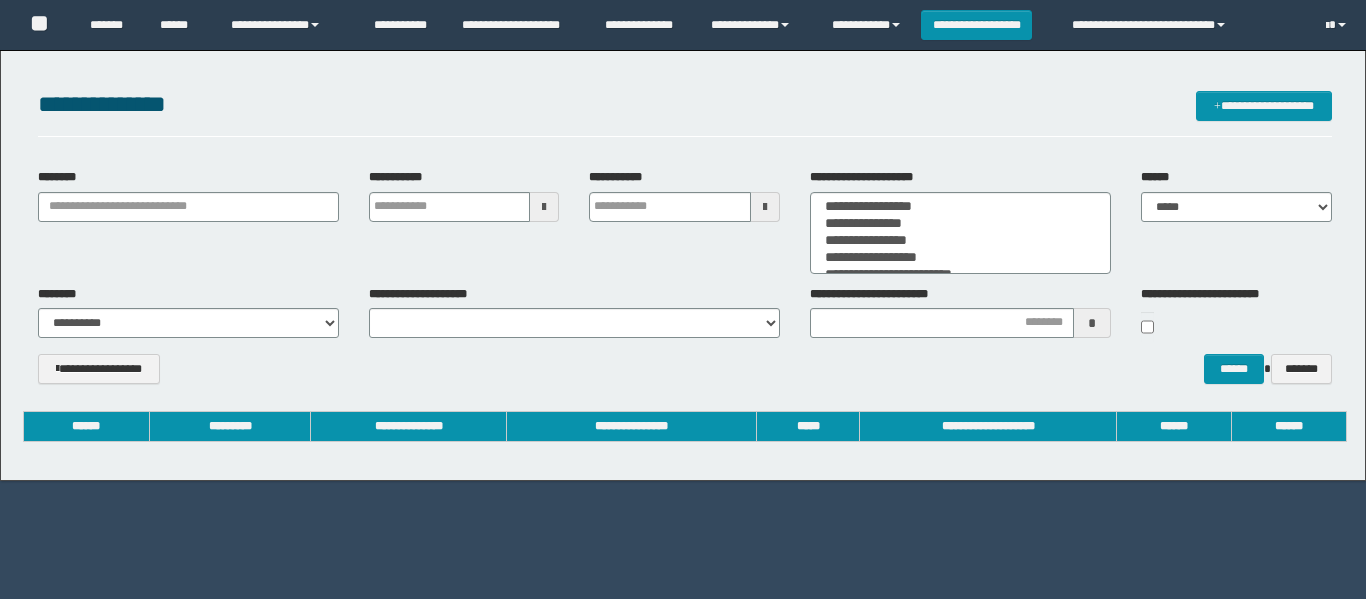 scroll, scrollTop: 0, scrollLeft: 0, axis: both 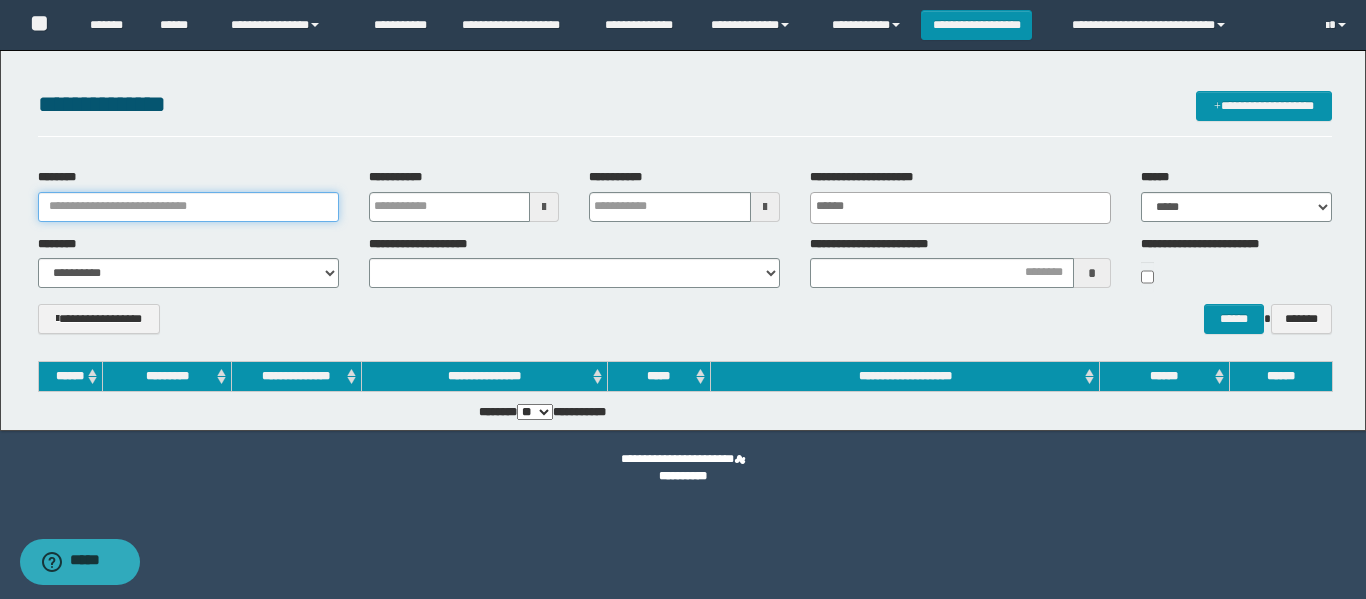 click on "********" at bounding box center (188, 207) 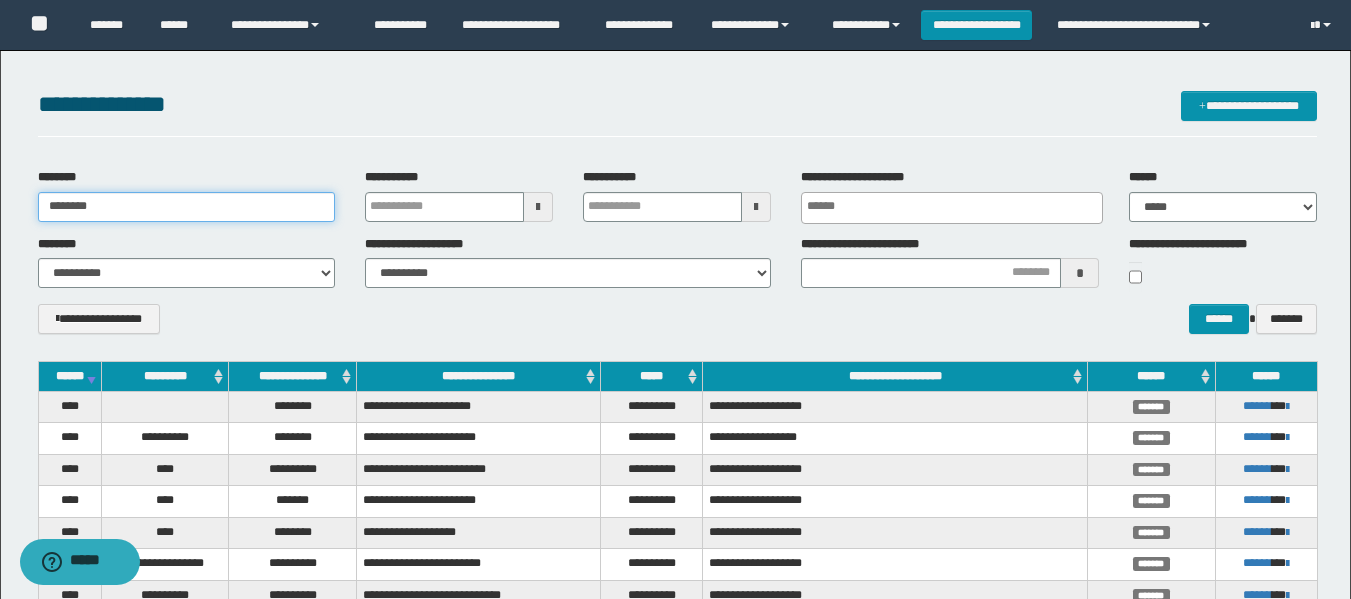 type on "********" 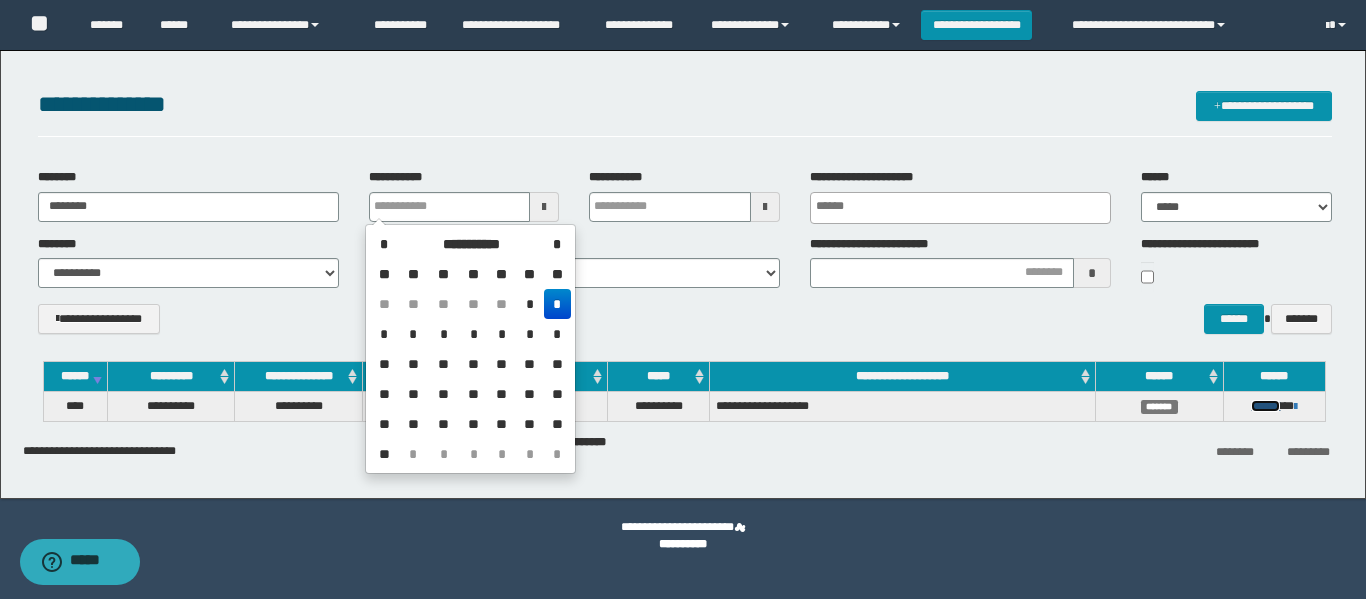 type 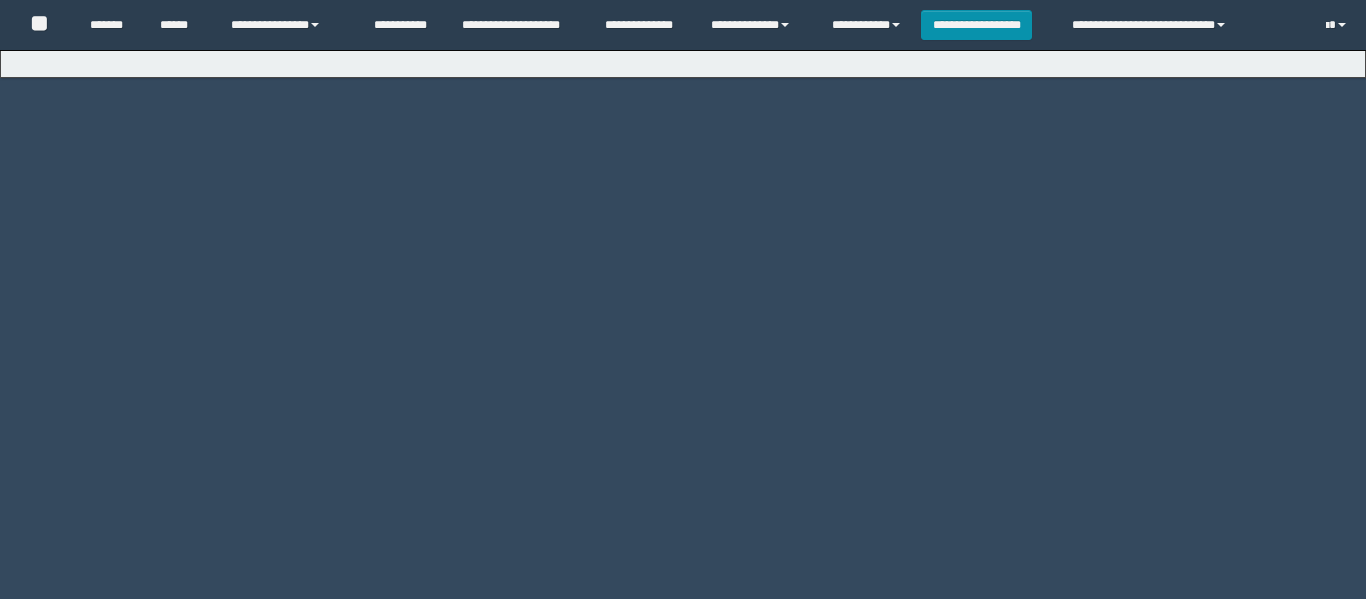 scroll, scrollTop: 0, scrollLeft: 0, axis: both 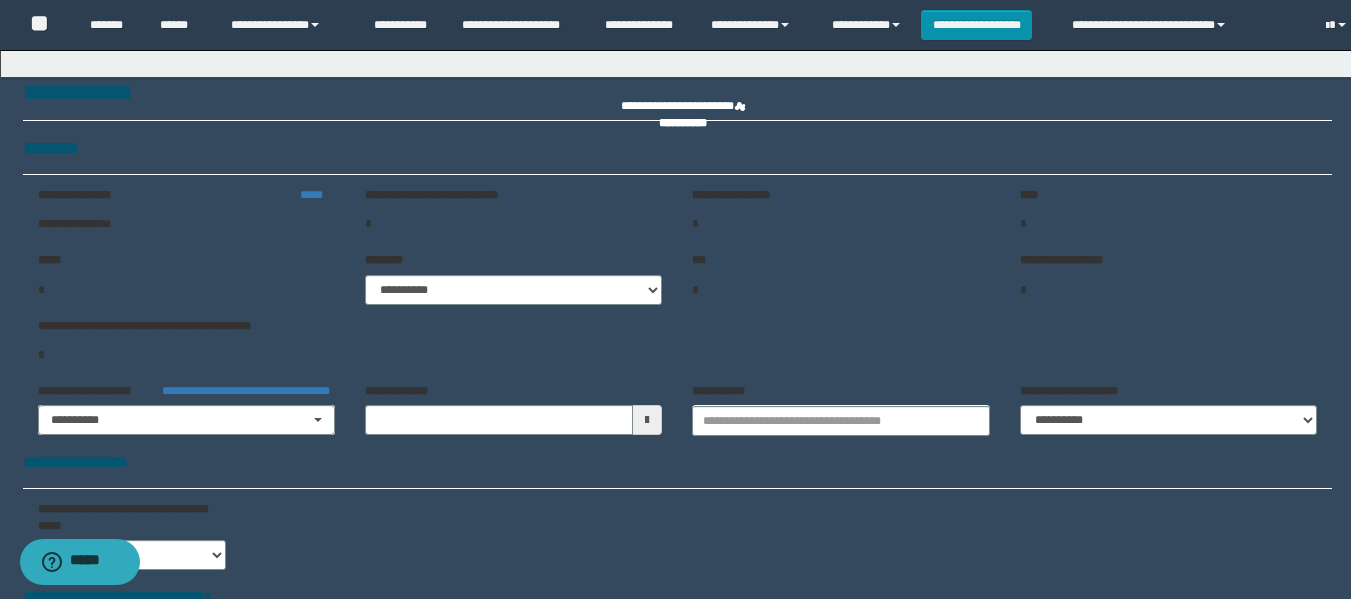 type on "**********" 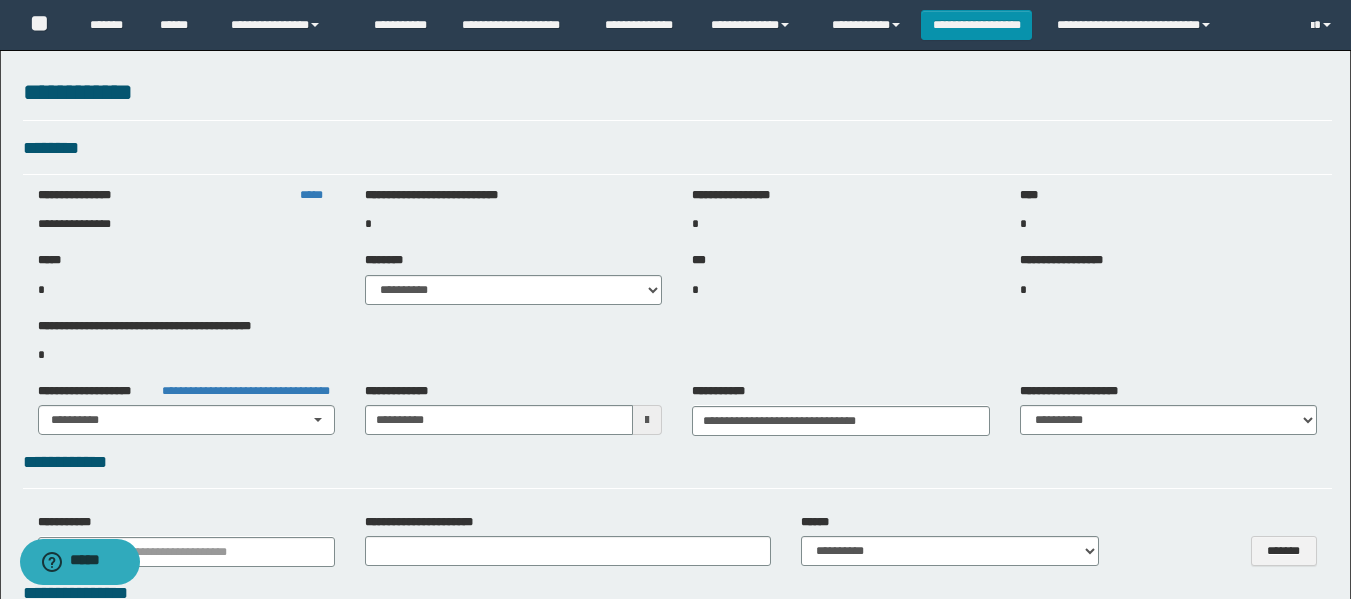 select on "***" 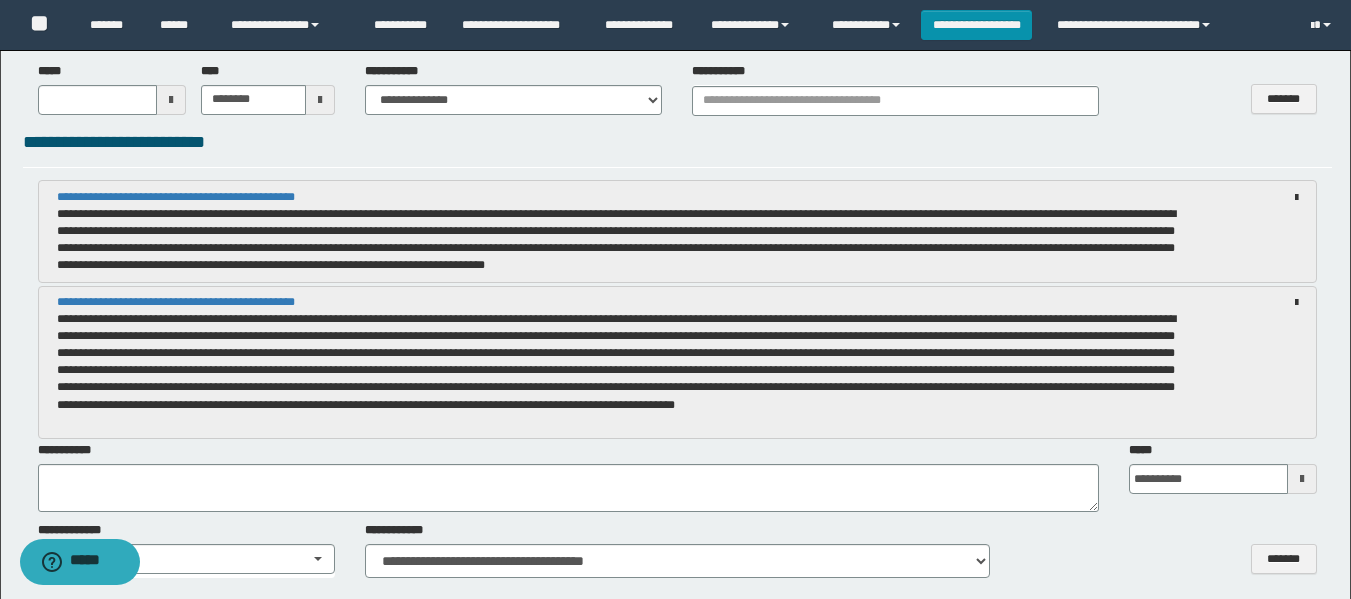 scroll, scrollTop: 1300, scrollLeft: 0, axis: vertical 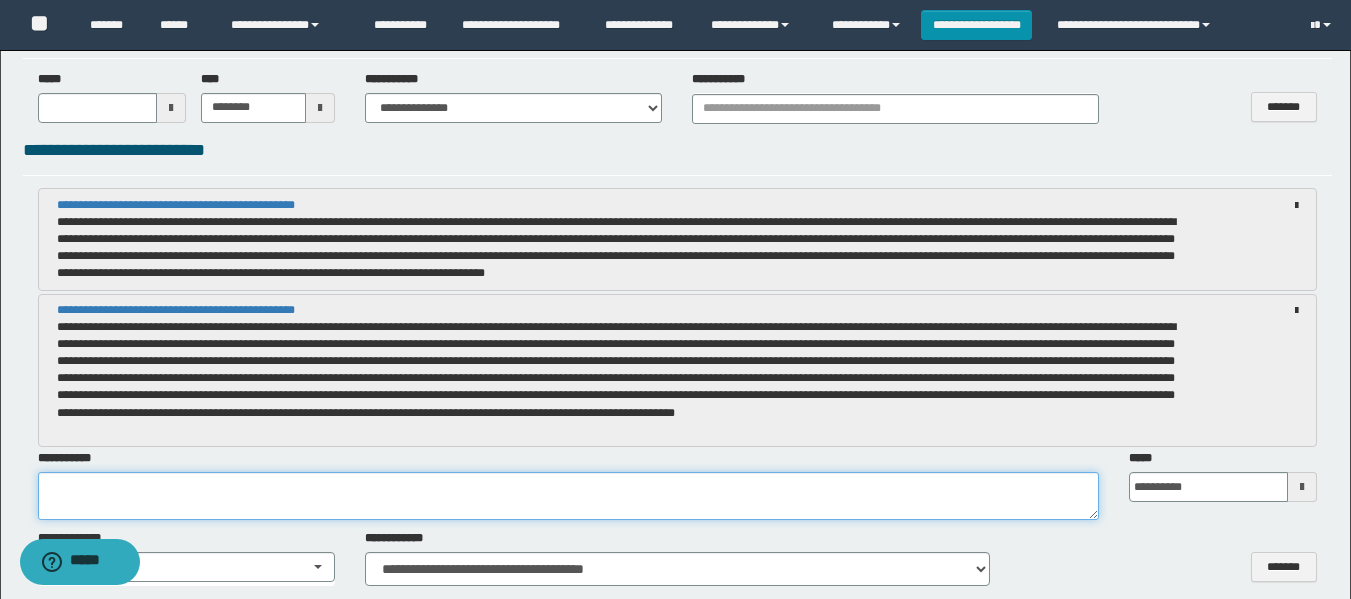 click at bounding box center (568, 496) 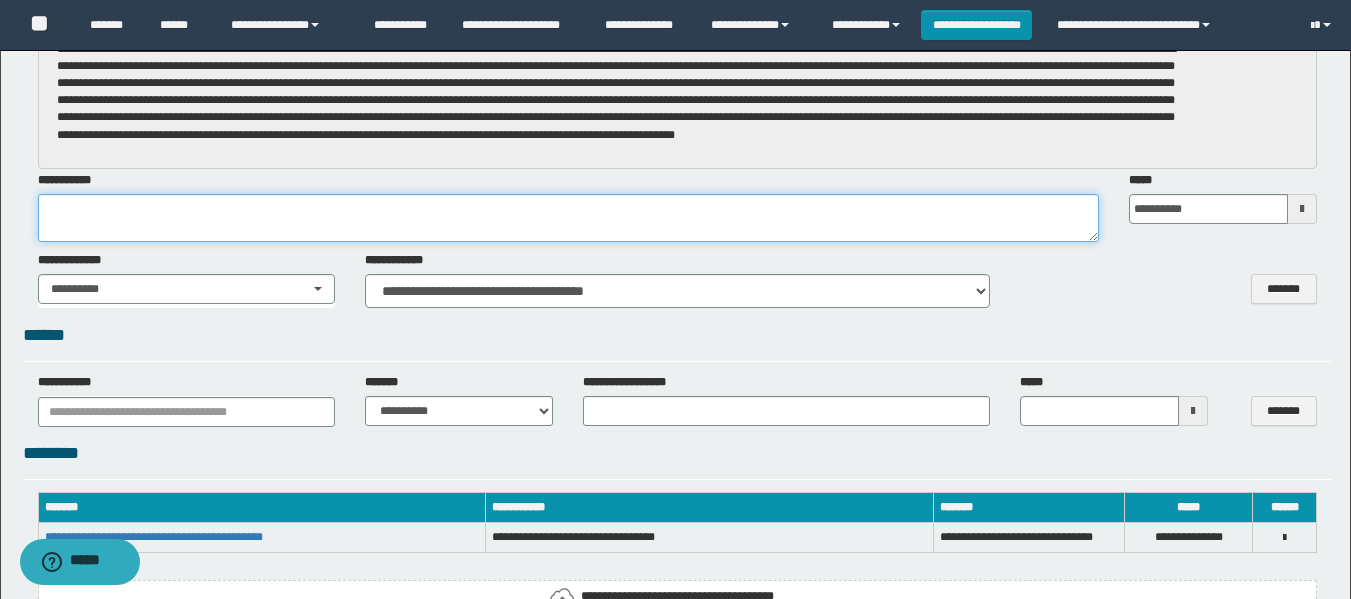 scroll, scrollTop: 1500, scrollLeft: 0, axis: vertical 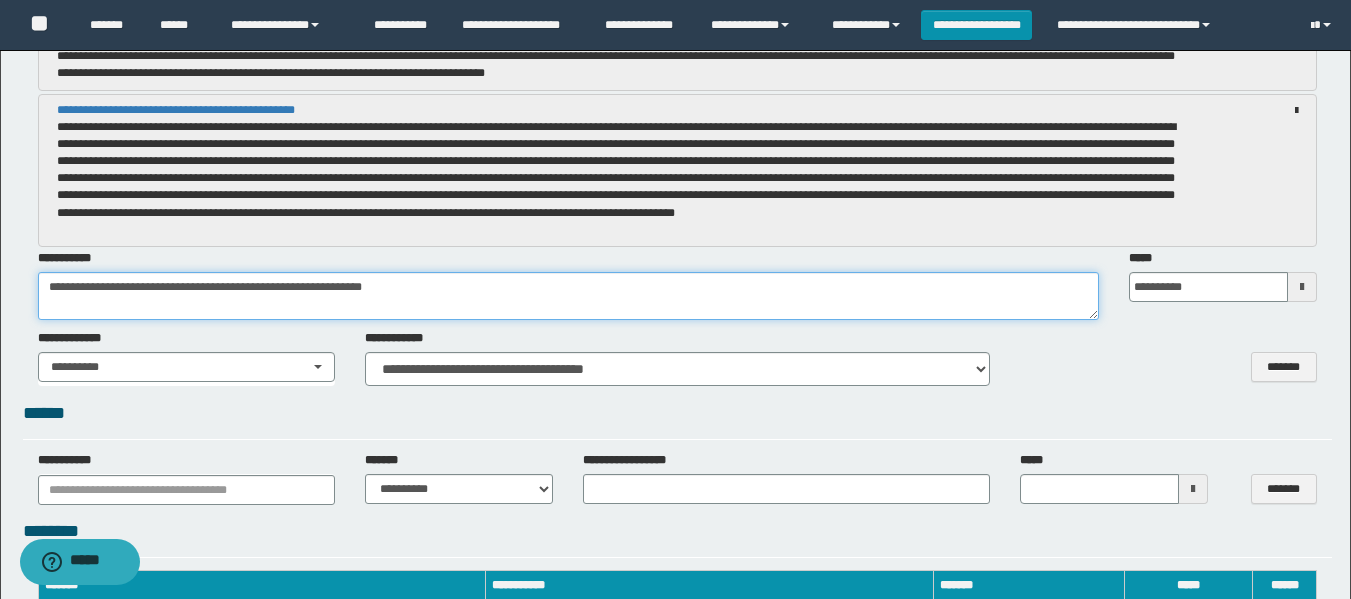 paste on "**********" 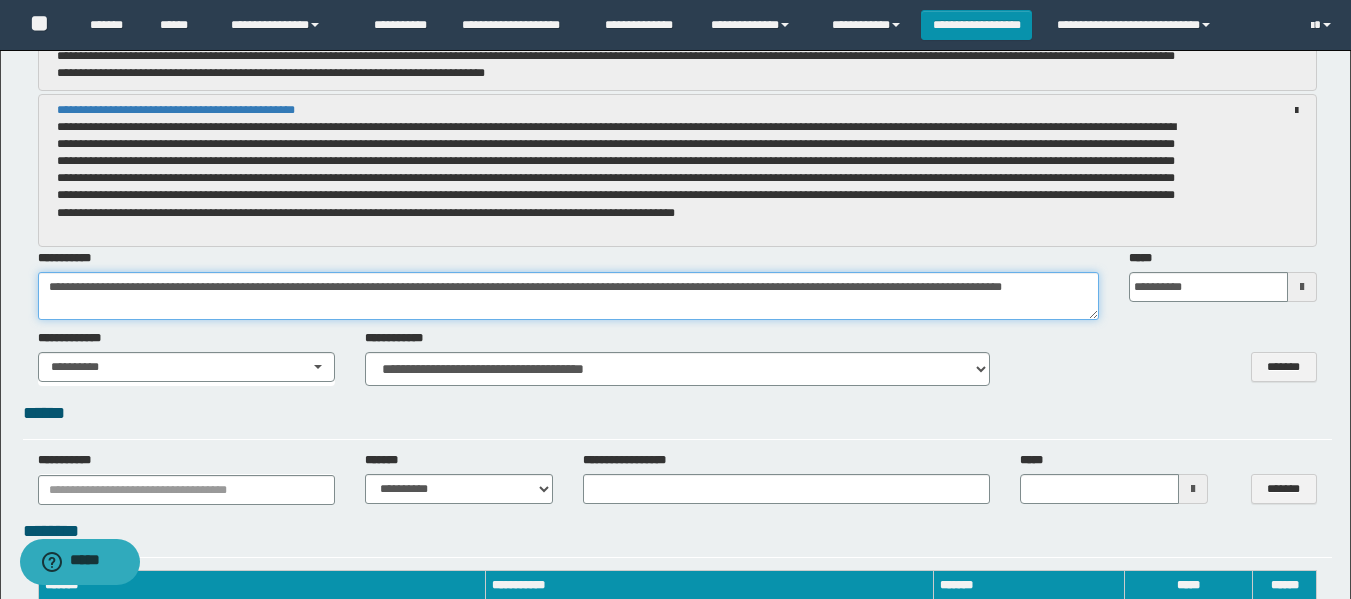 click on "**********" at bounding box center [568, 296] 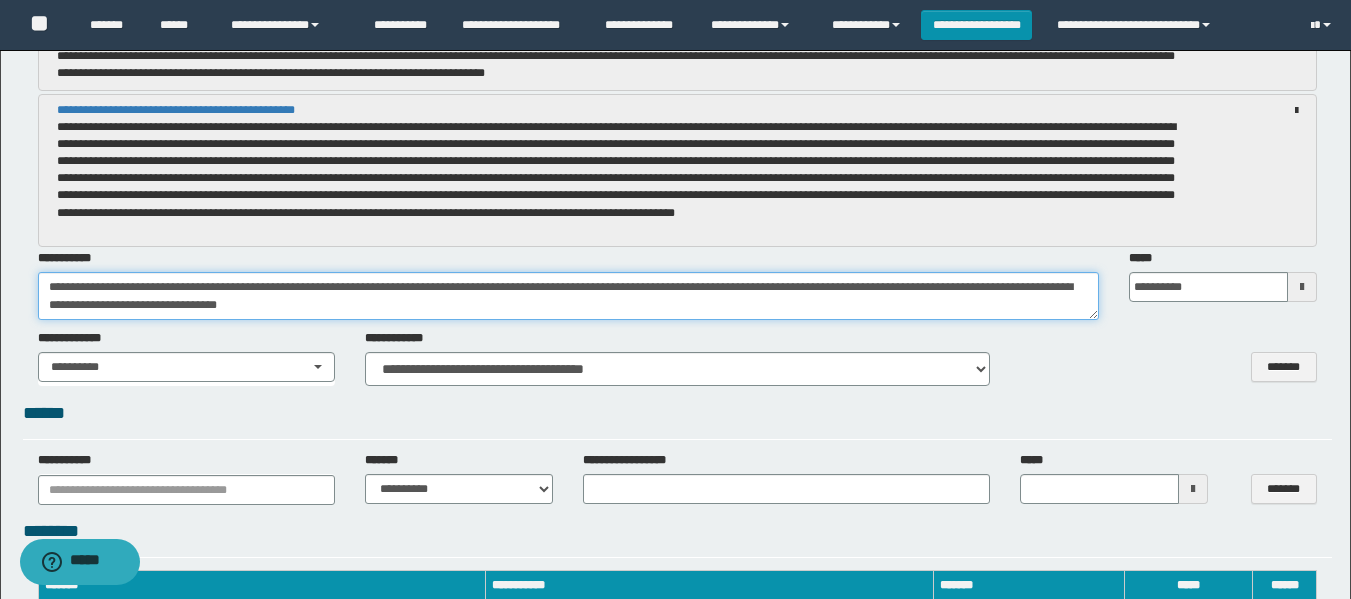 paste on "**********" 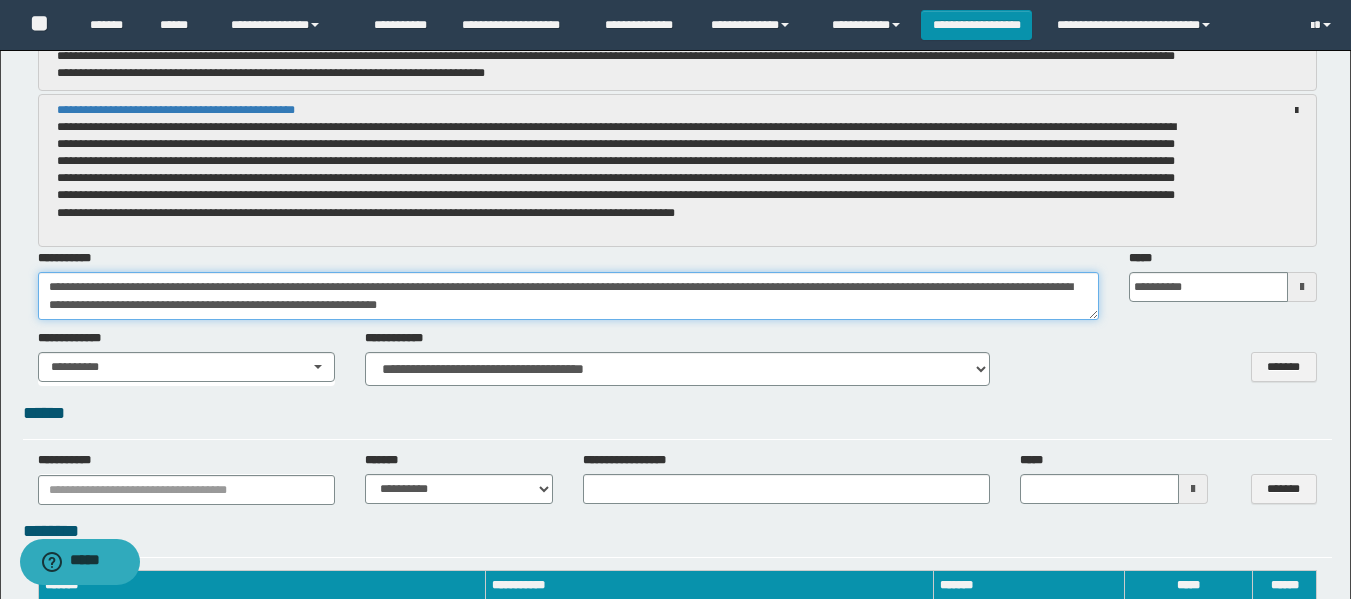 paste on "**********" 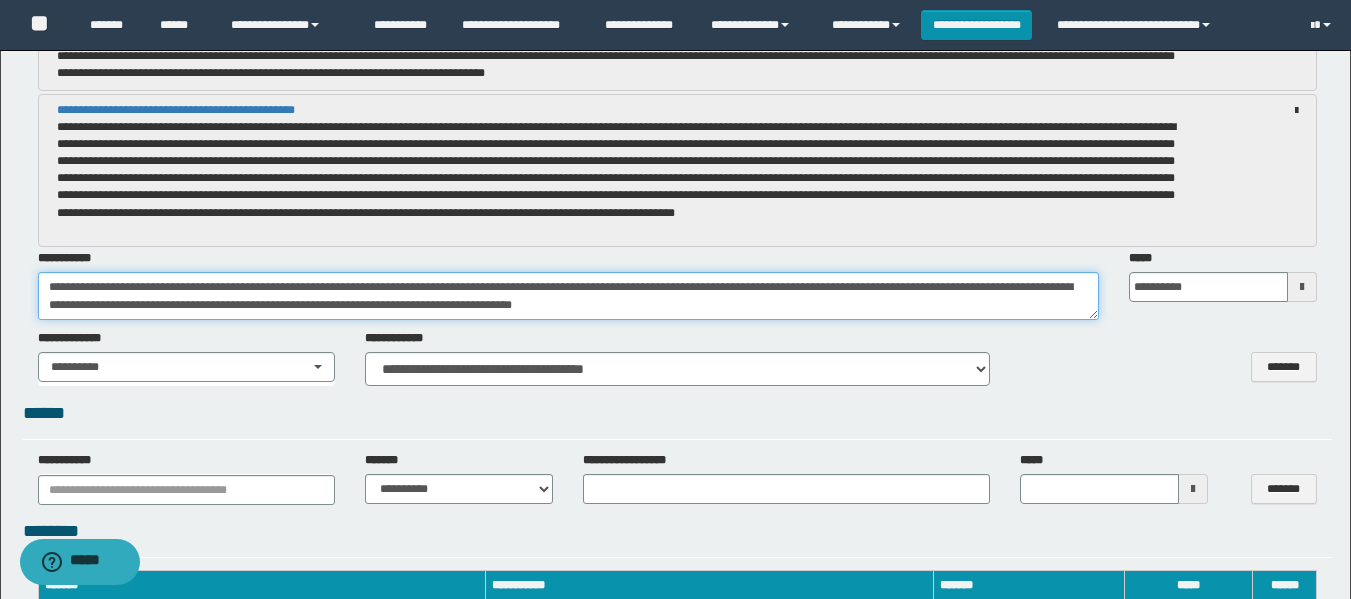paste on "**********" 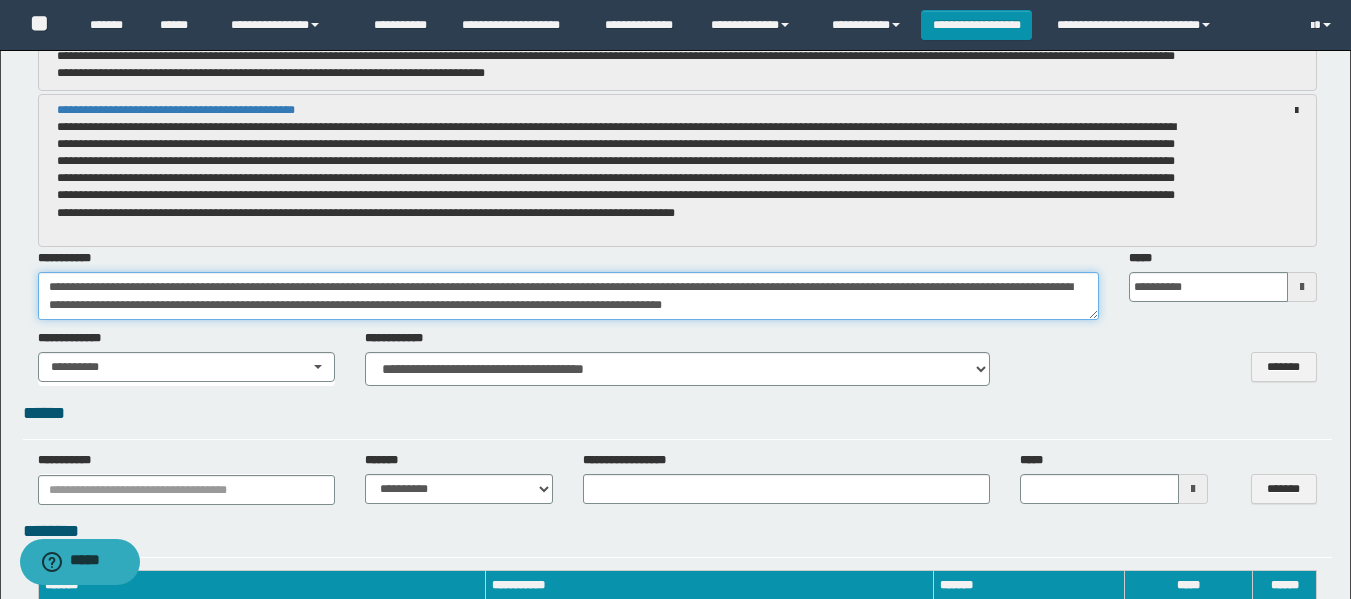 paste on "**********" 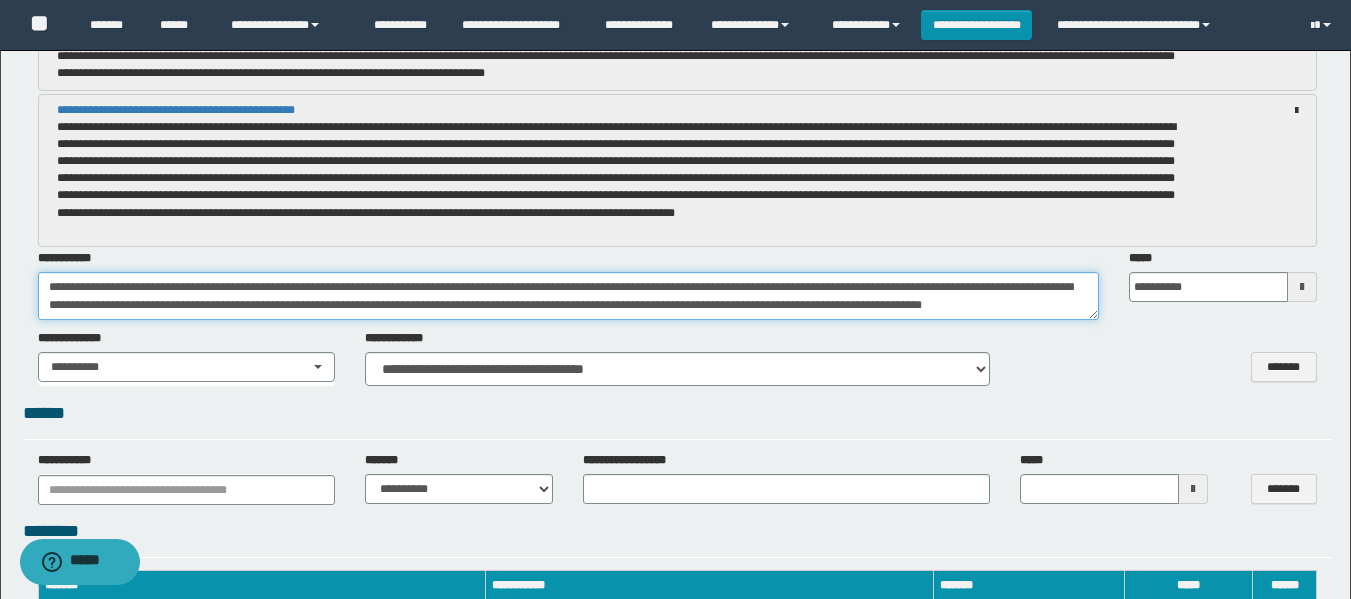 scroll, scrollTop: 12, scrollLeft: 0, axis: vertical 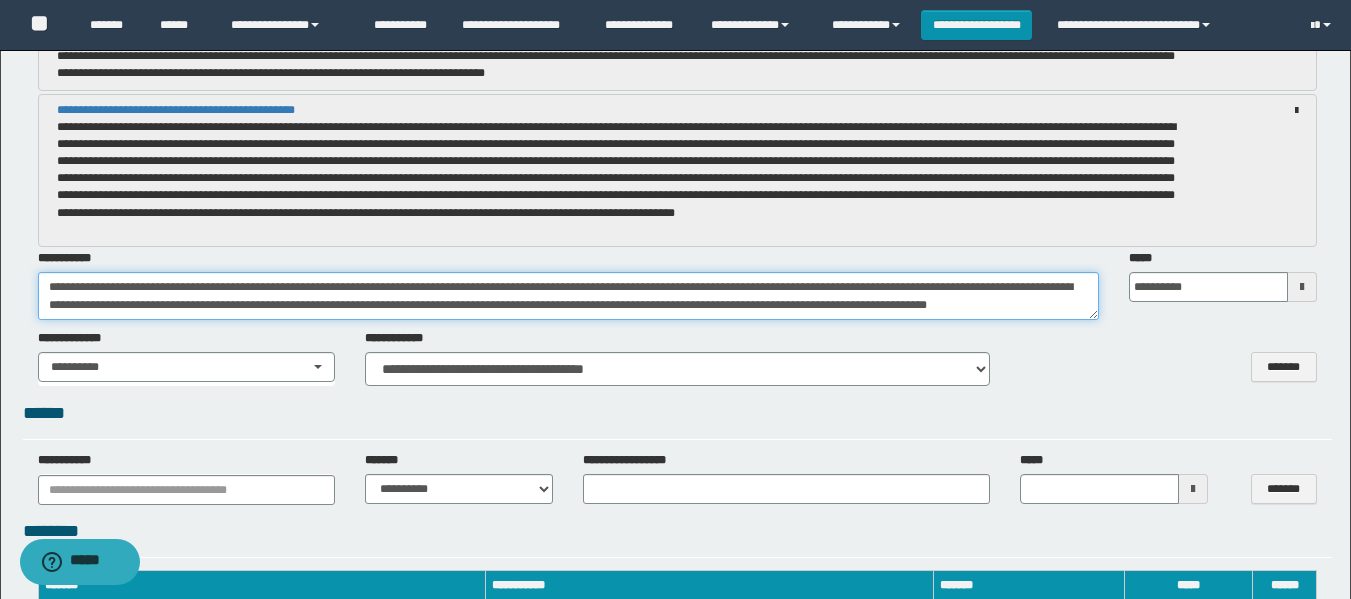 click on "**********" at bounding box center (568, 296) 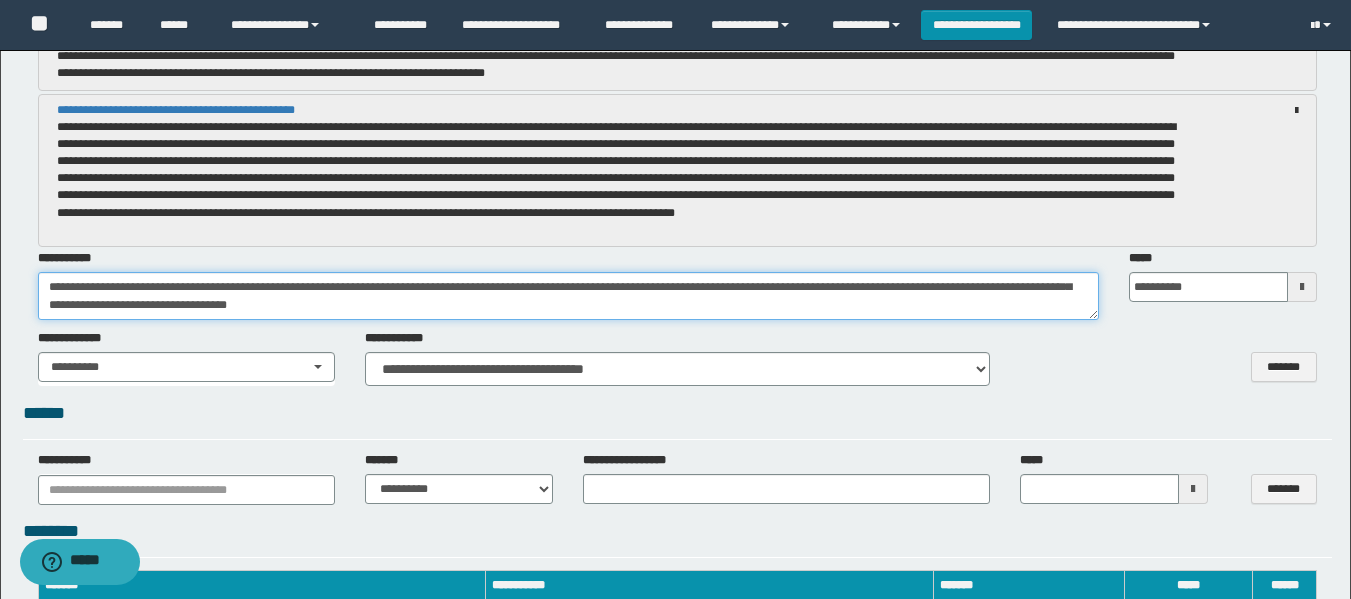 click on "**********" at bounding box center [568, 296] 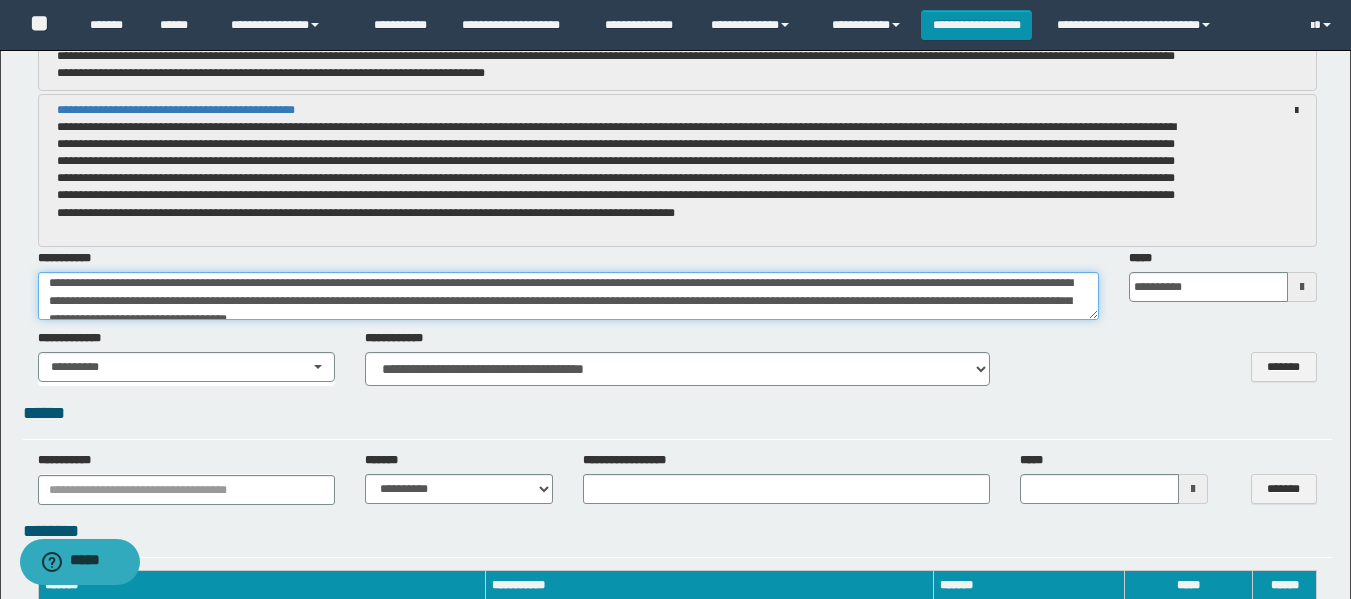 scroll, scrollTop: 0, scrollLeft: 0, axis: both 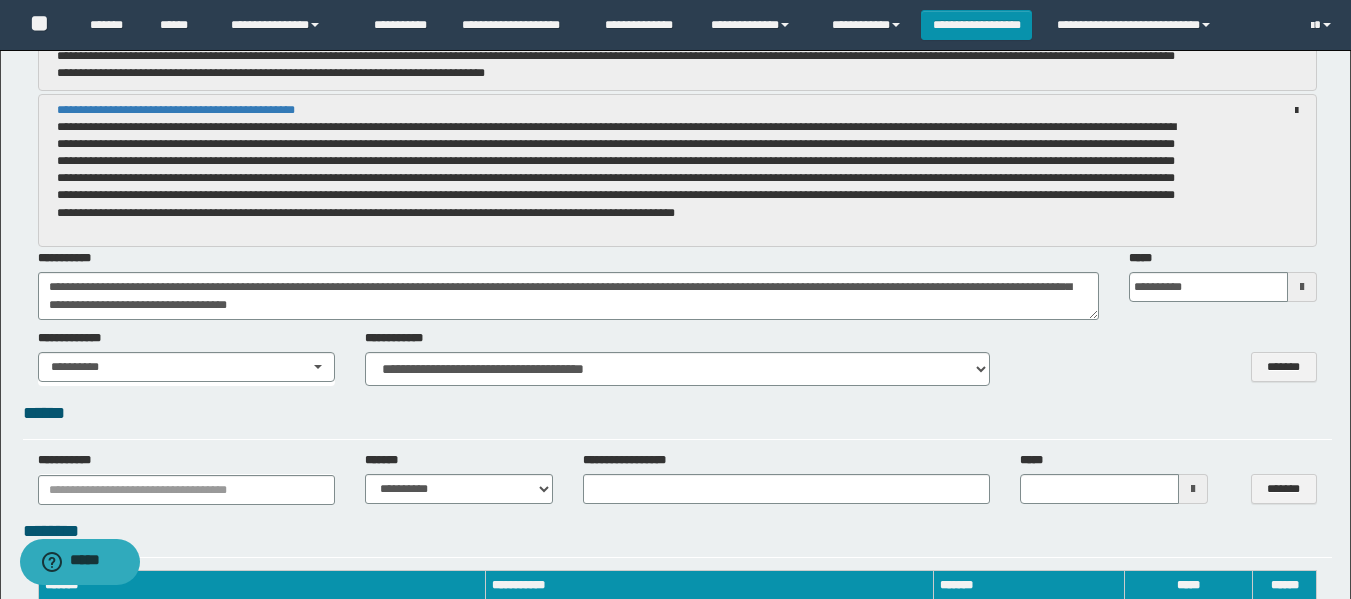 click on "******" at bounding box center (677, 414) 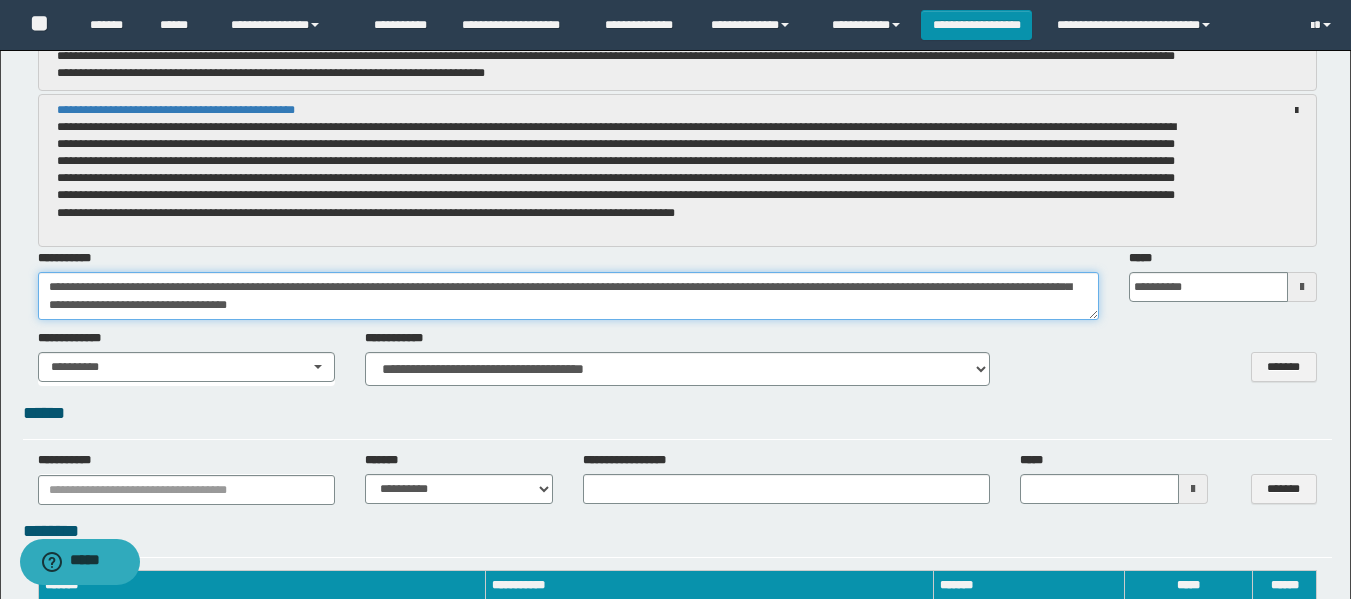 click on "**********" at bounding box center [568, 296] 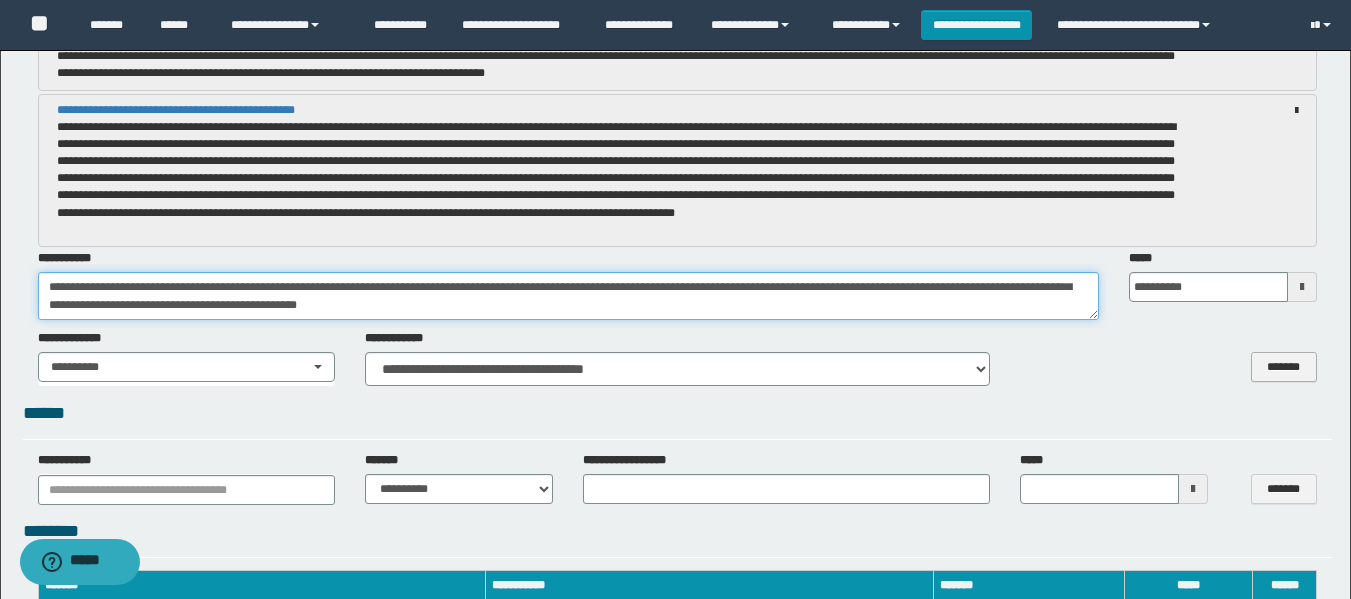 type on "**********" 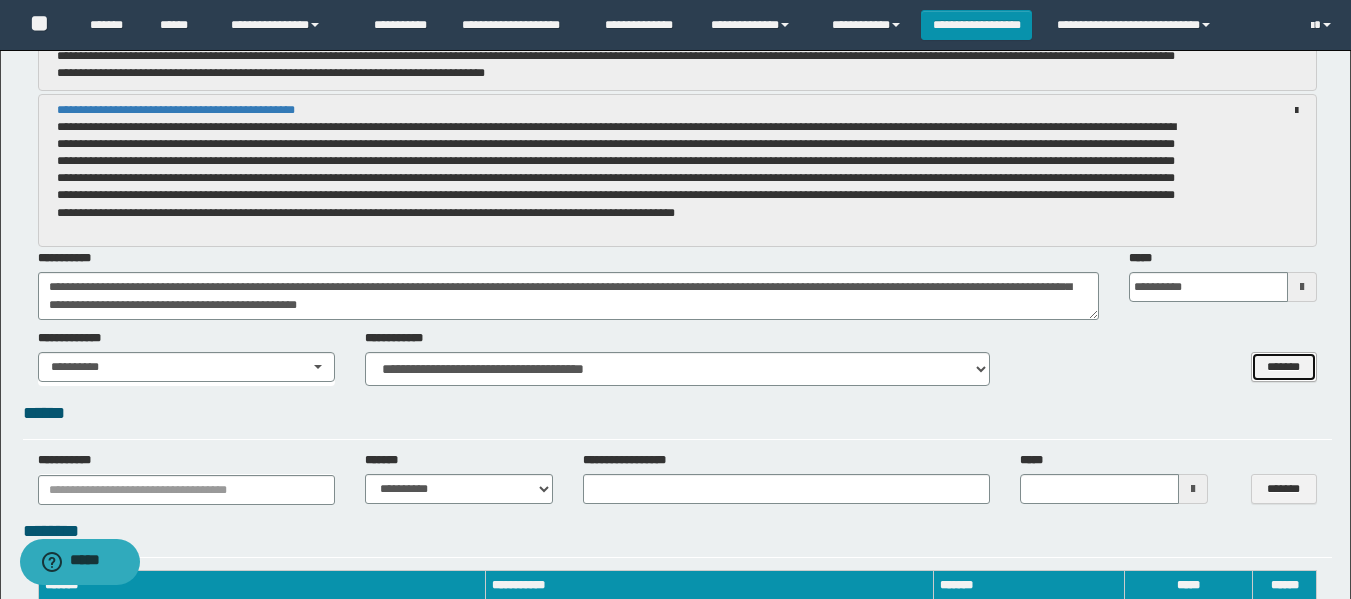click on "*******" at bounding box center [1284, 367] 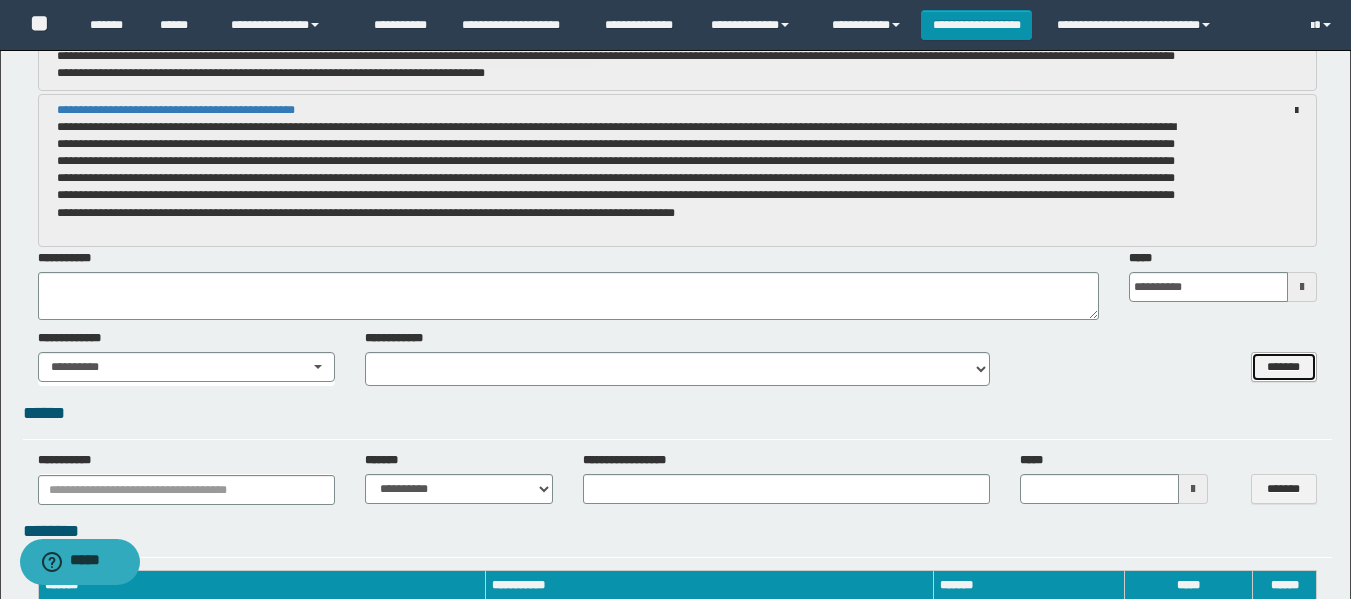 scroll, scrollTop: 0, scrollLeft: 0, axis: both 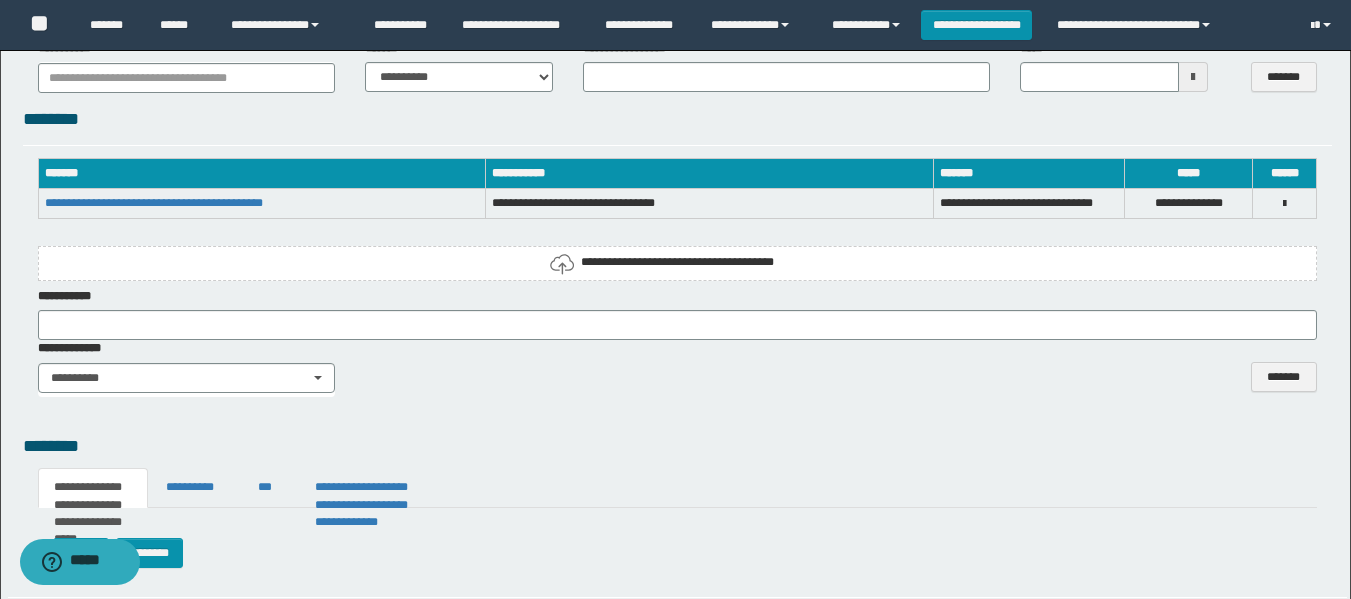 click on "**********" at bounding box center (677, 262) 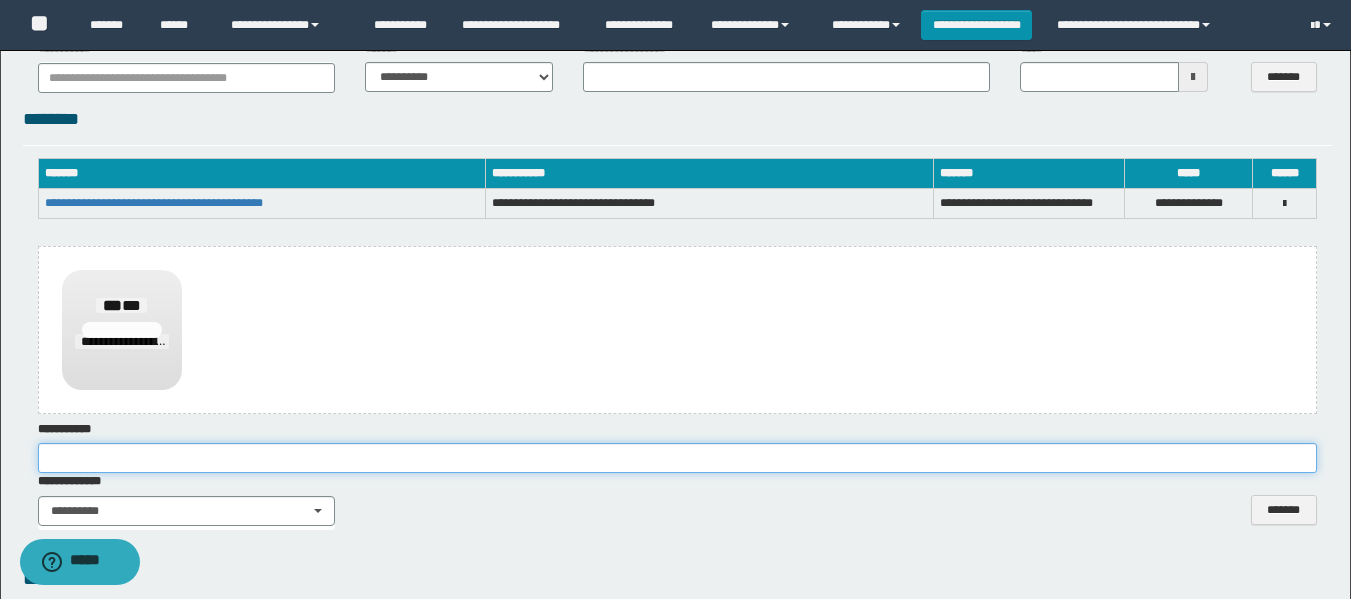 click at bounding box center (677, 458) 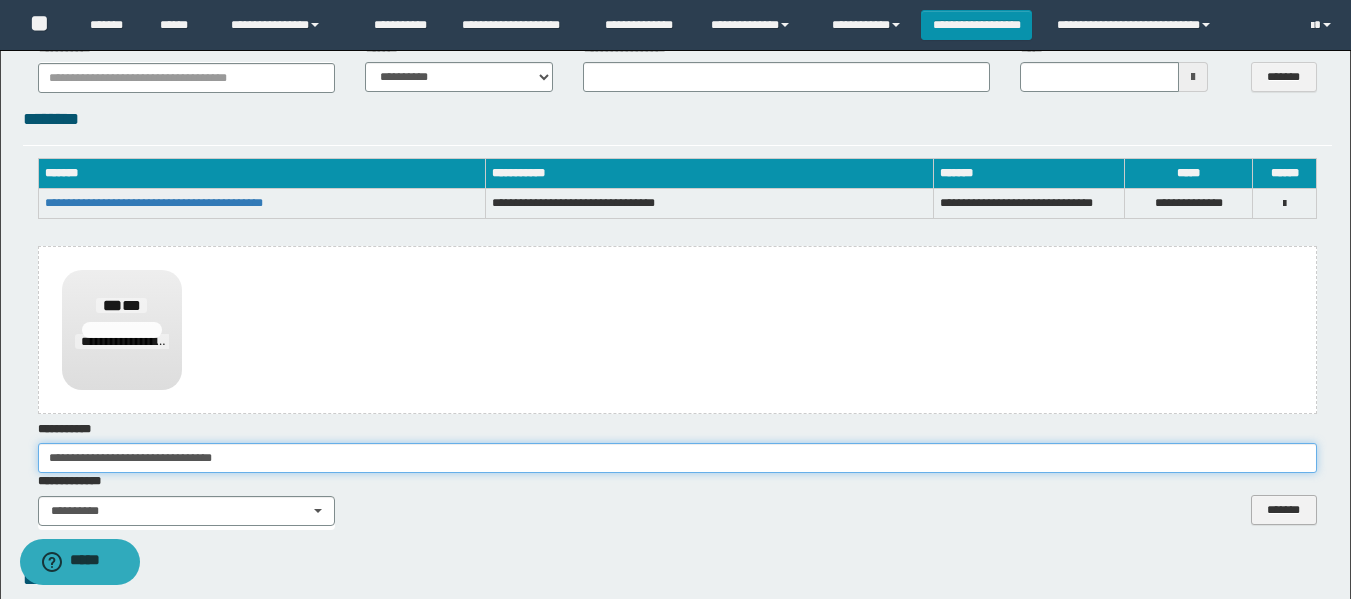 type on "**********" 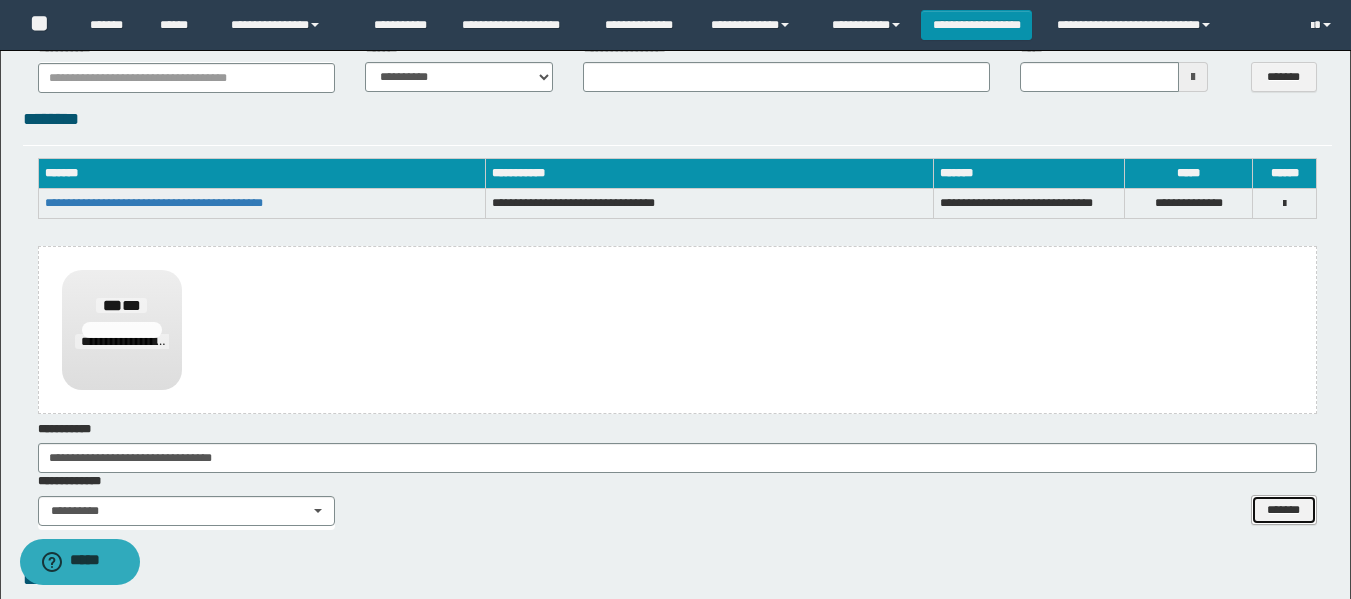click on "*******" at bounding box center [1284, 510] 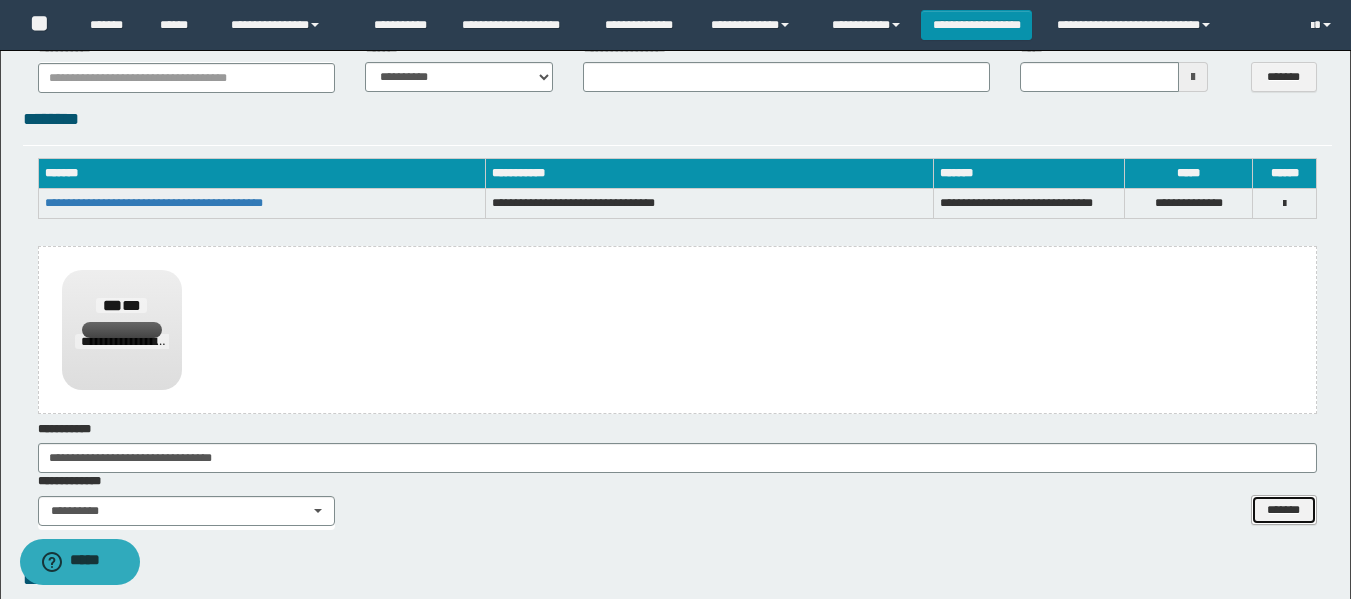 type 